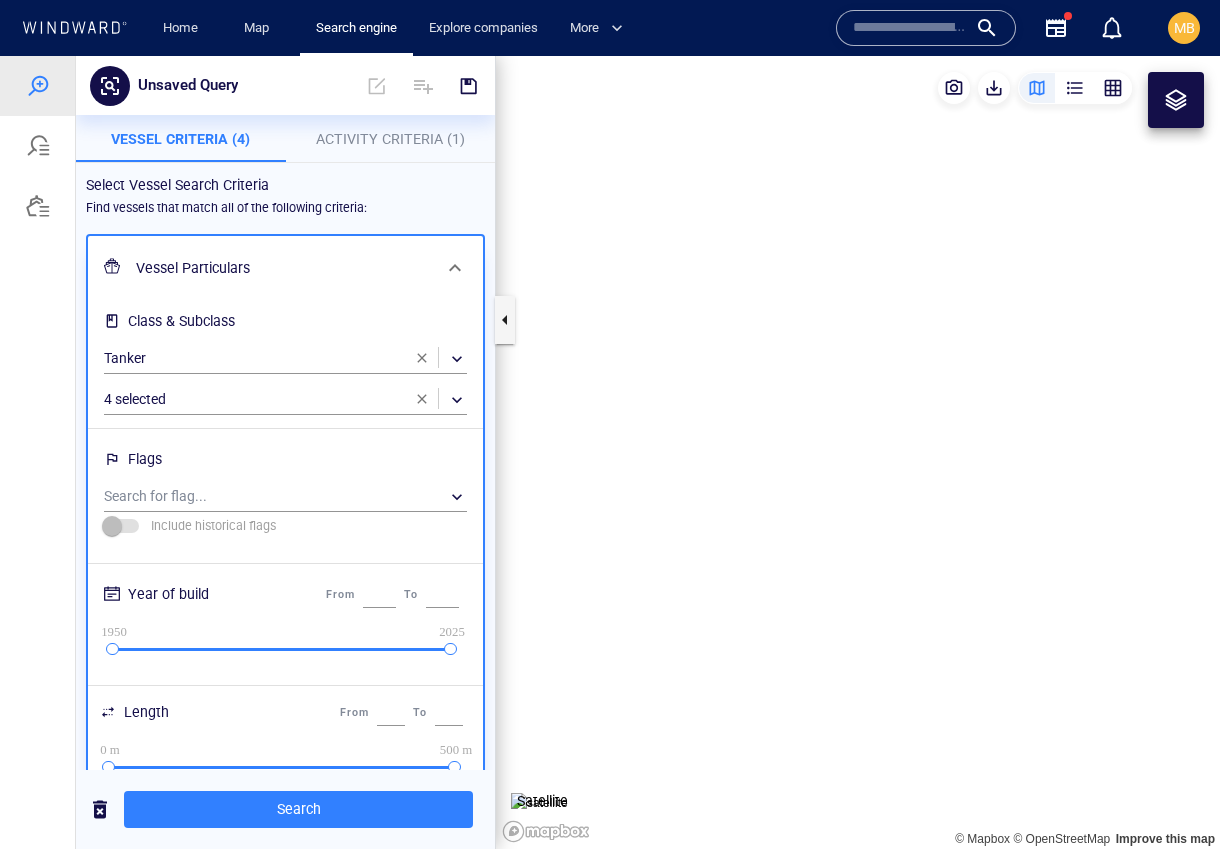 scroll, scrollTop: 0, scrollLeft: 0, axis: both 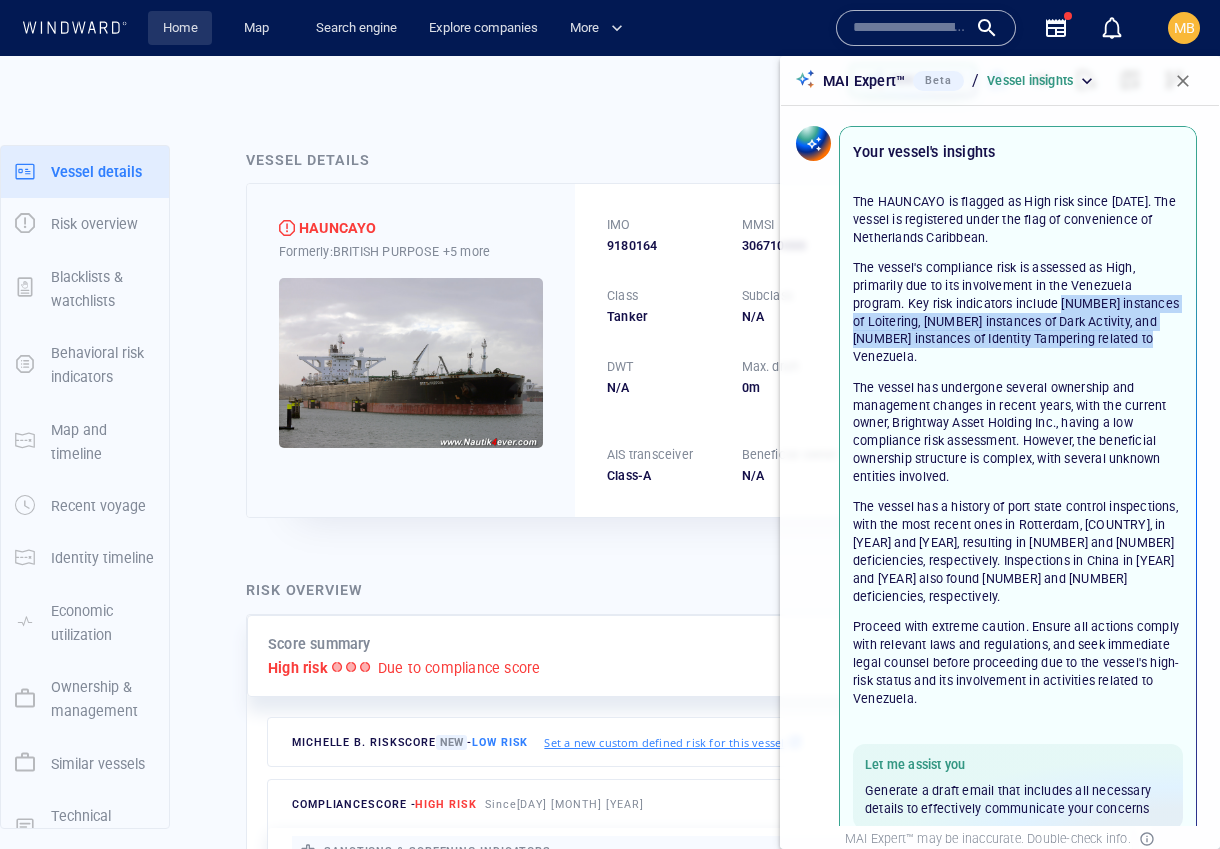 click on "Home" at bounding box center (180, 28) 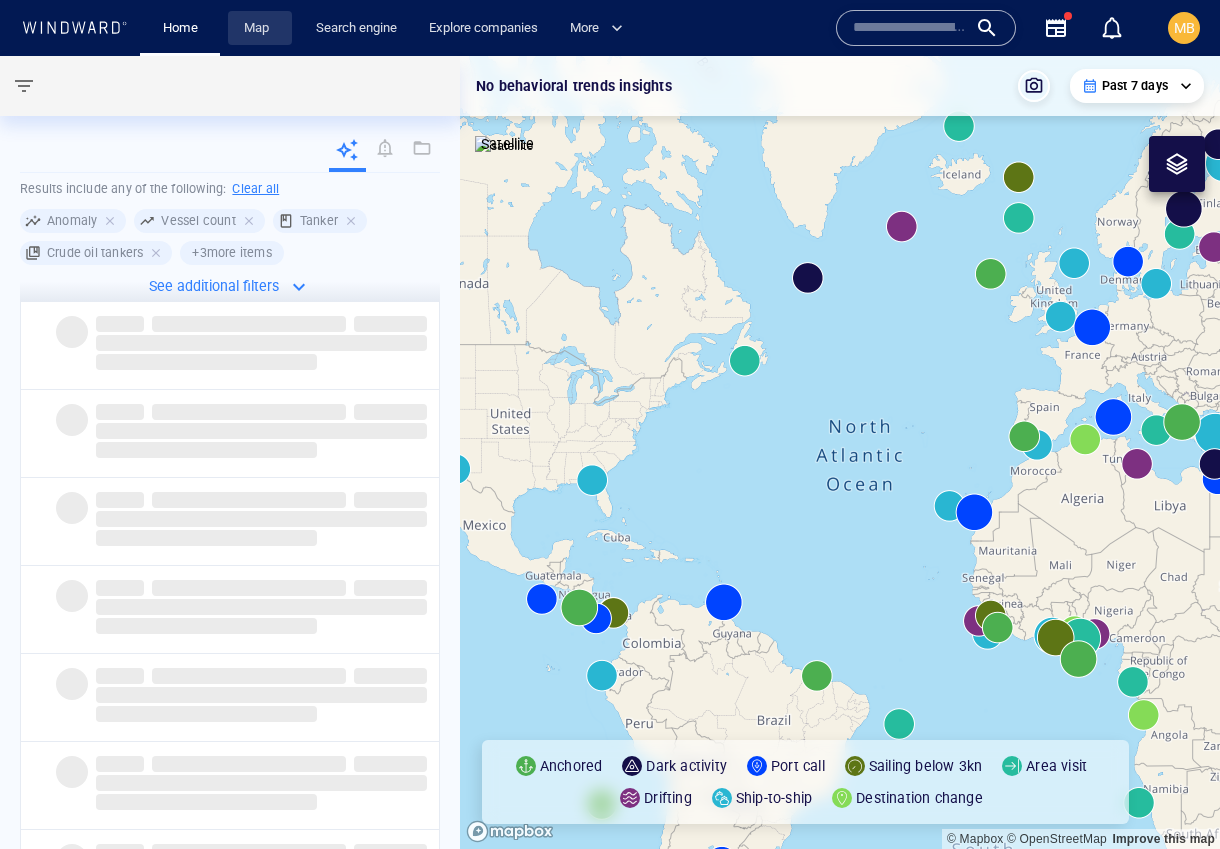 click on "Map" at bounding box center (260, 28) 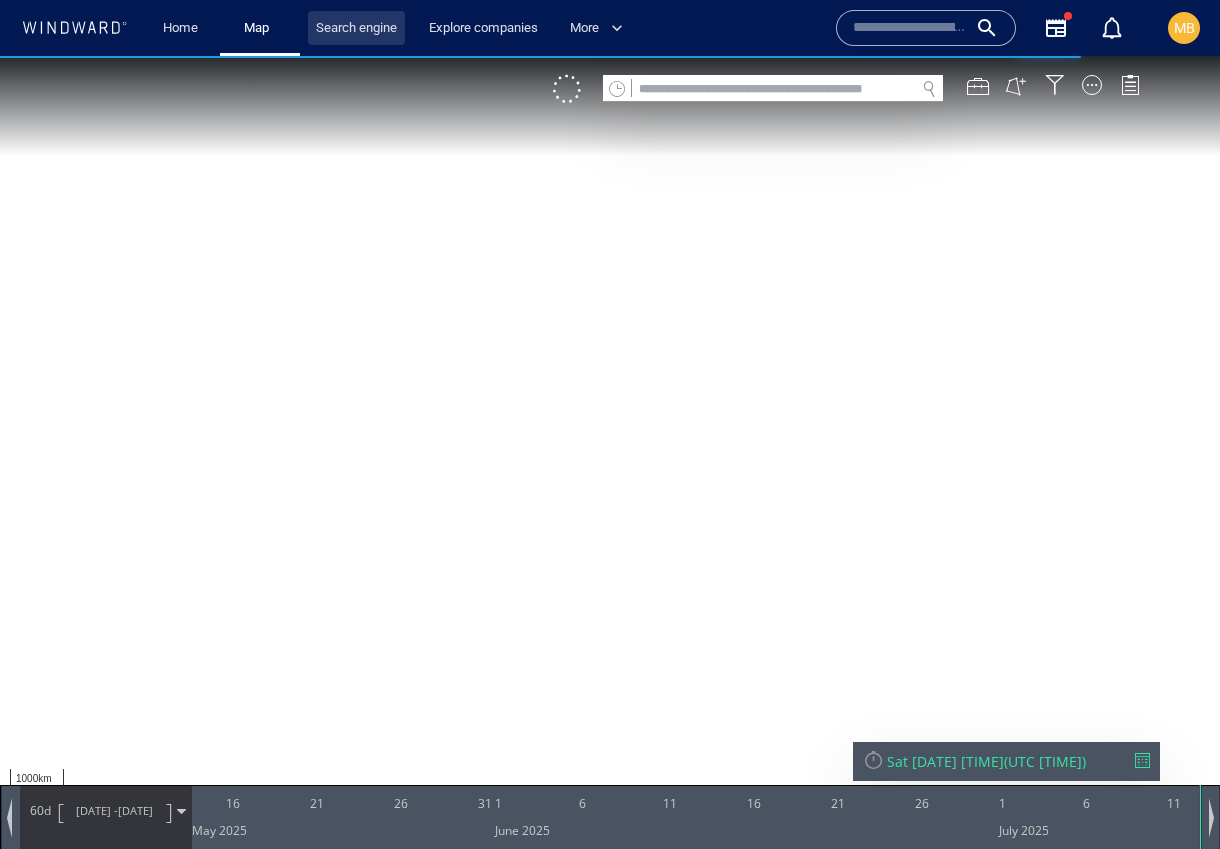 click on "Search engine" at bounding box center (356, 28) 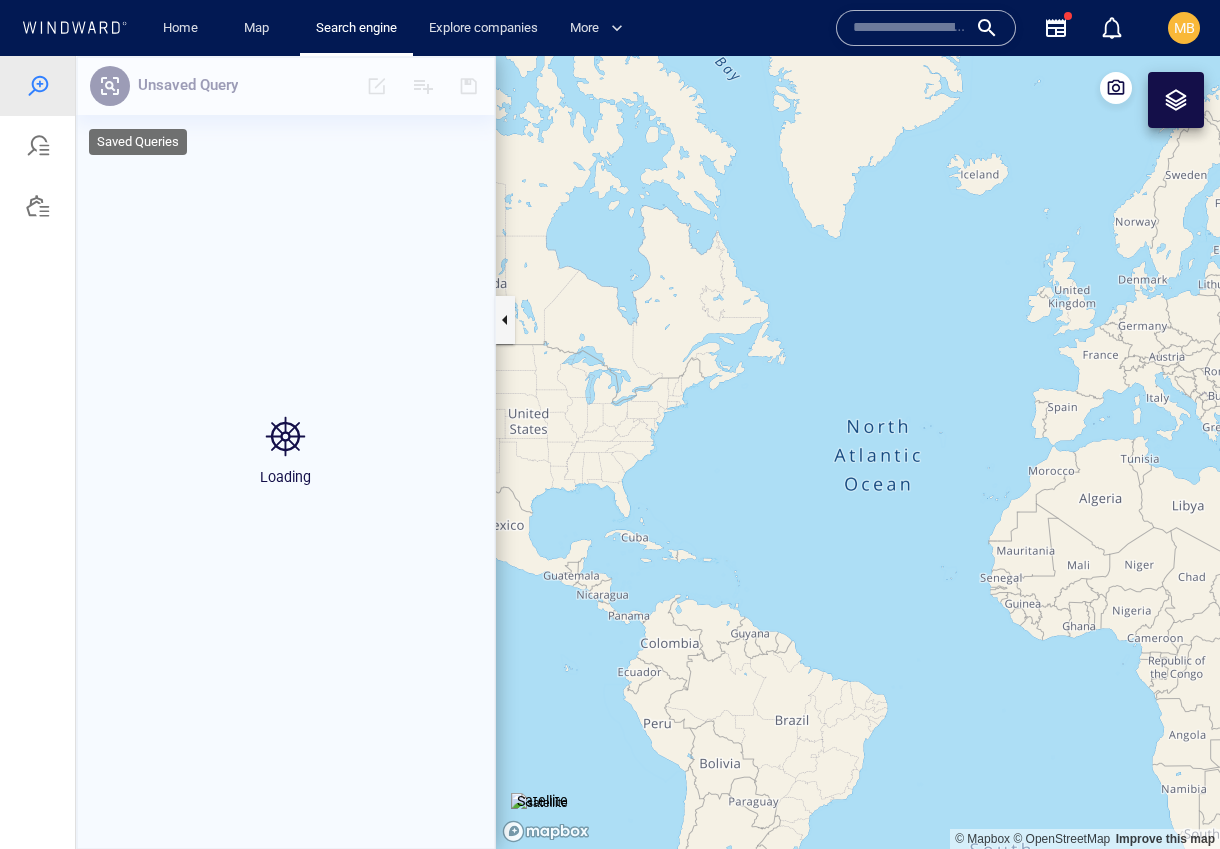 click at bounding box center (38, 146) 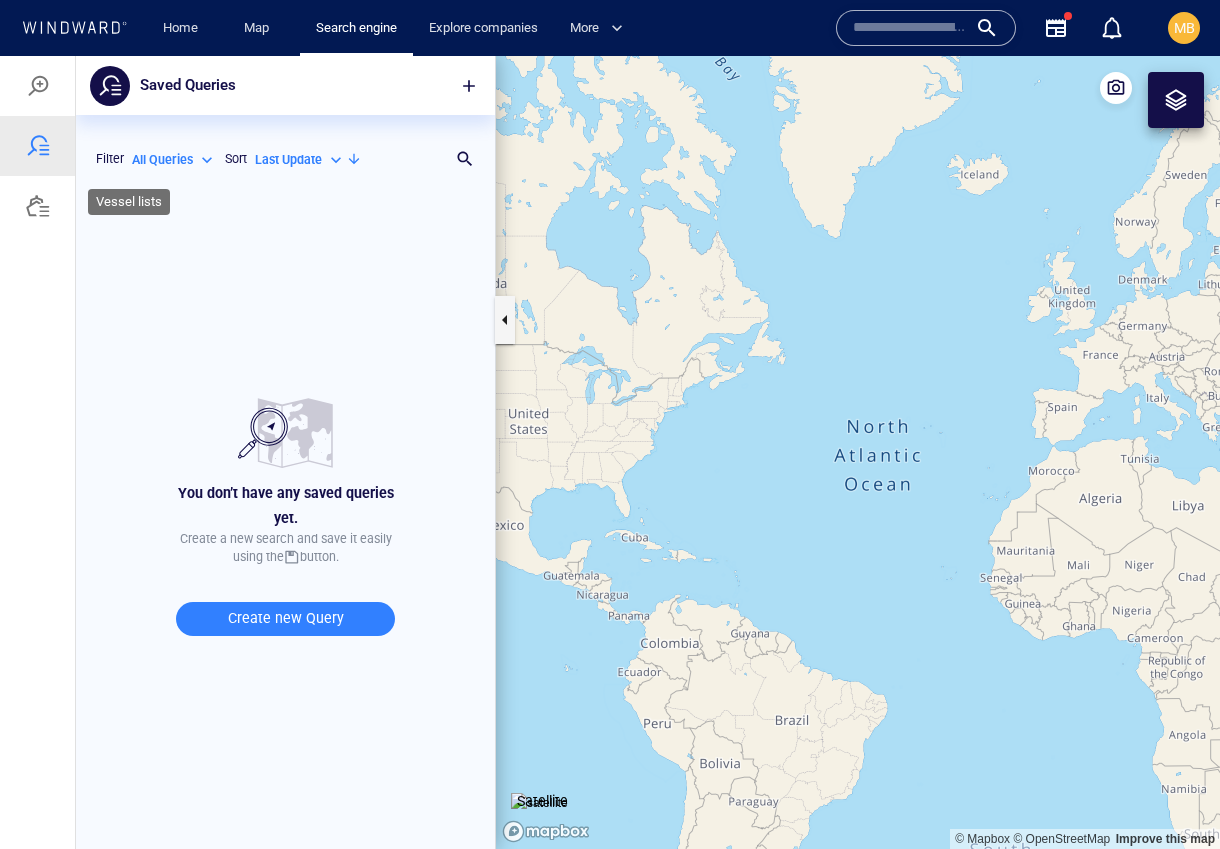 click at bounding box center (38, 206) 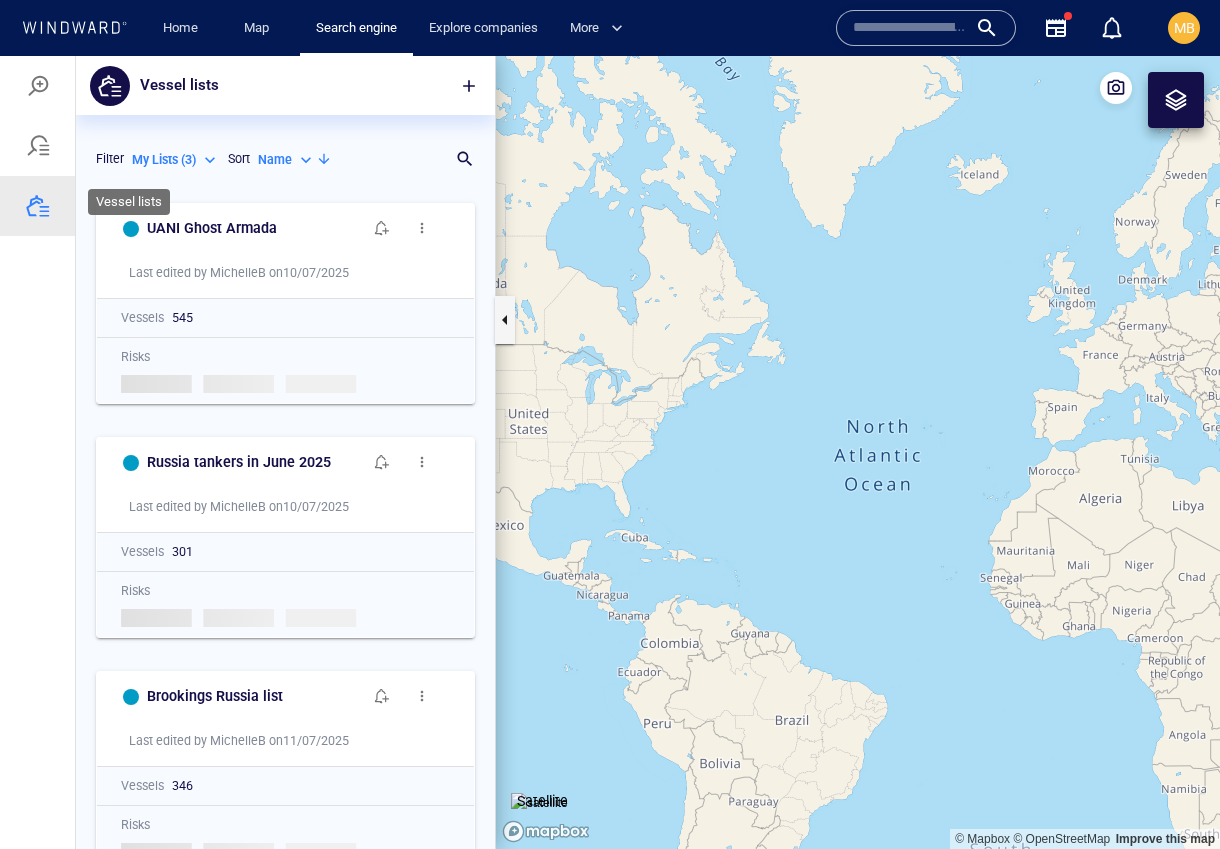 scroll, scrollTop: 656, scrollLeft: 419, axis: both 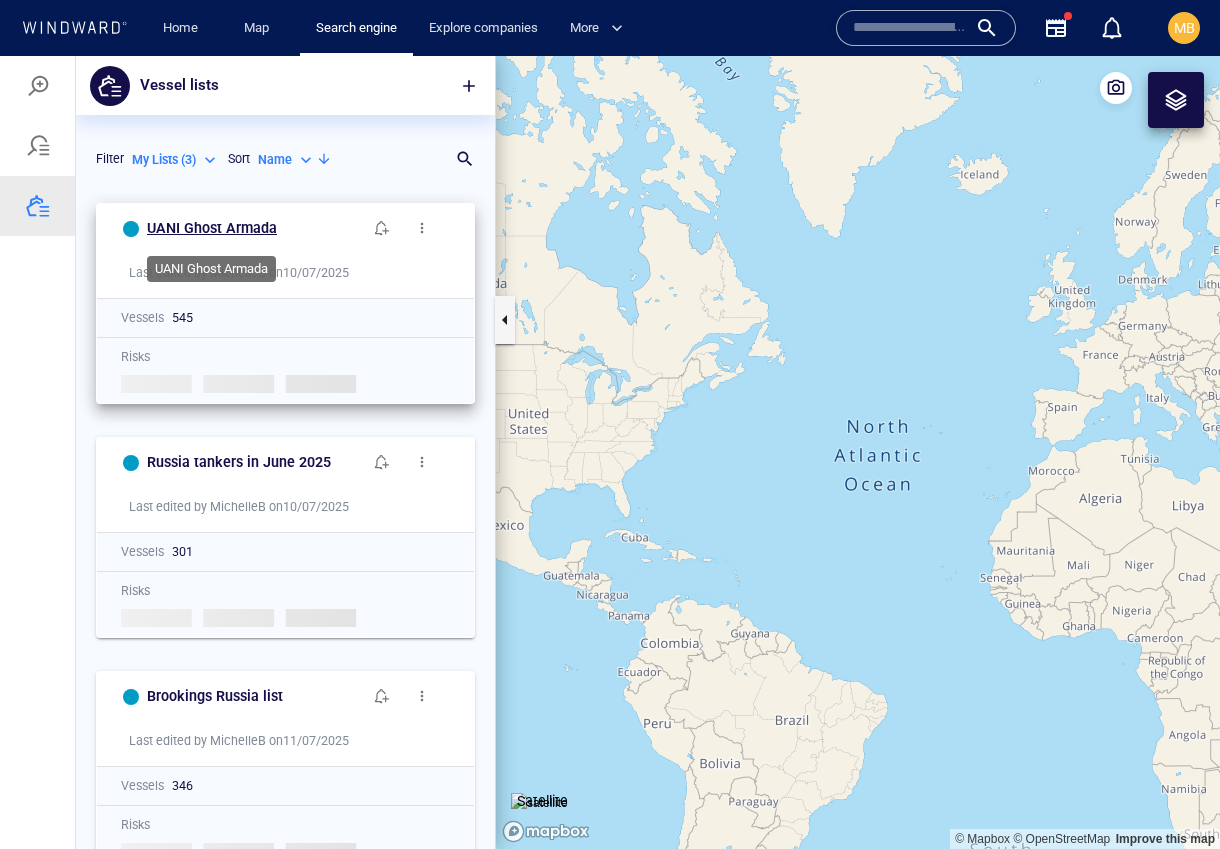 click on "UANI Ghost Armada" at bounding box center [212, 228] 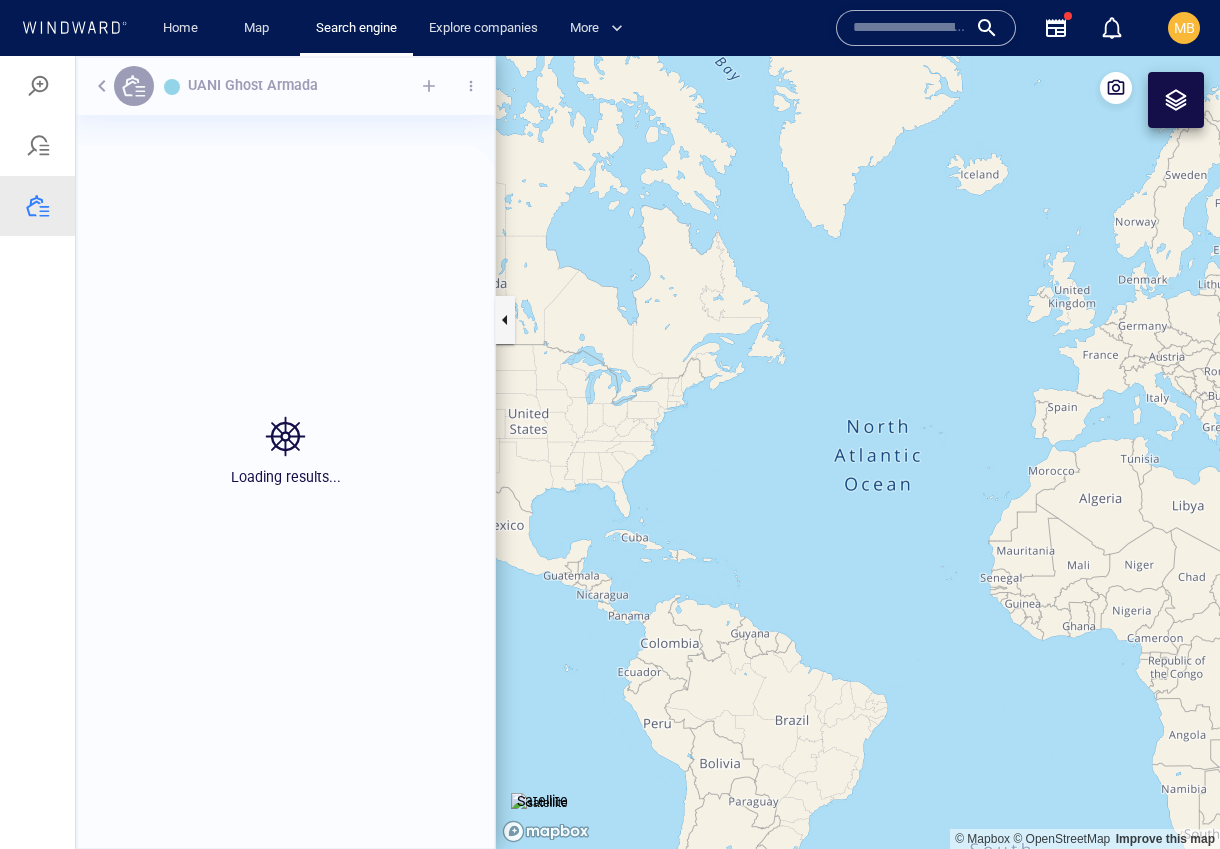 scroll, scrollTop: 656, scrollLeft: 419, axis: both 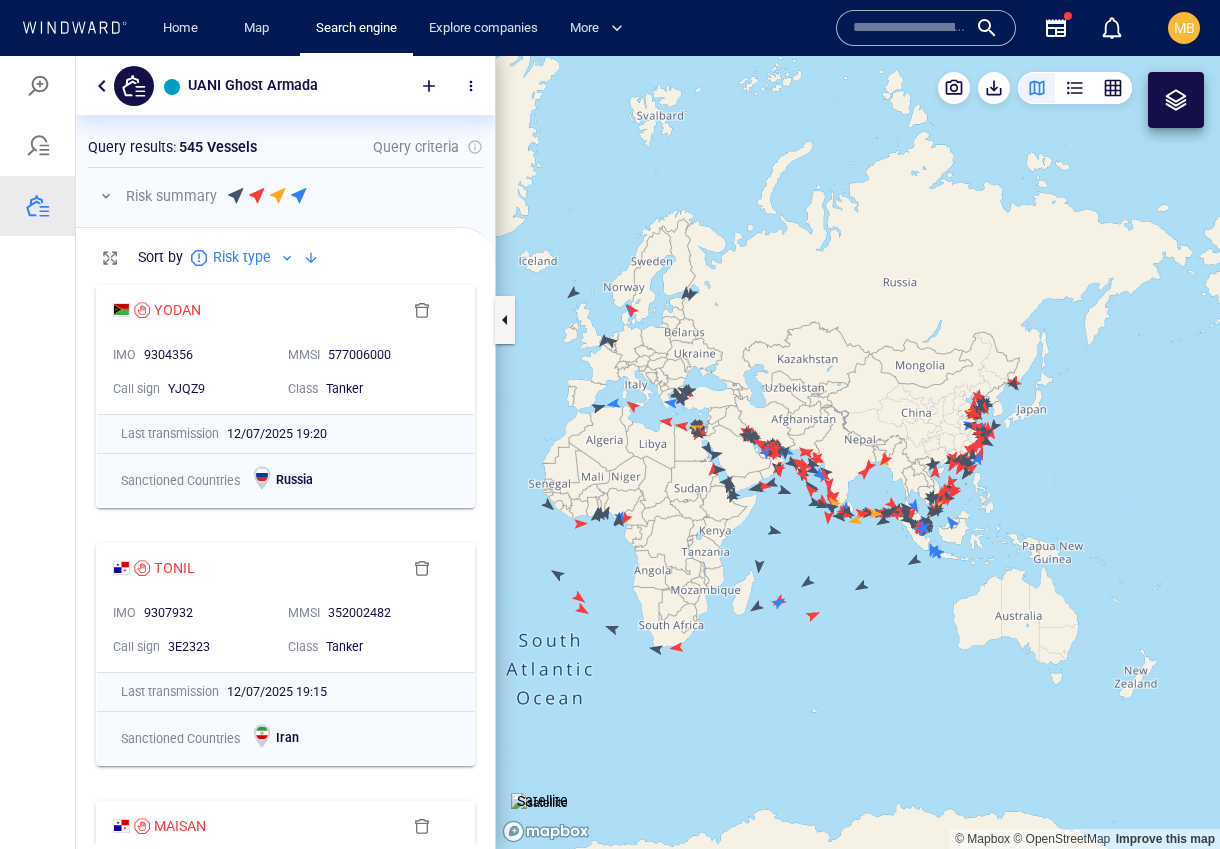 drag, startPoint x: 849, startPoint y: 346, endPoint x: 620, endPoint y: 366, distance: 229.8717 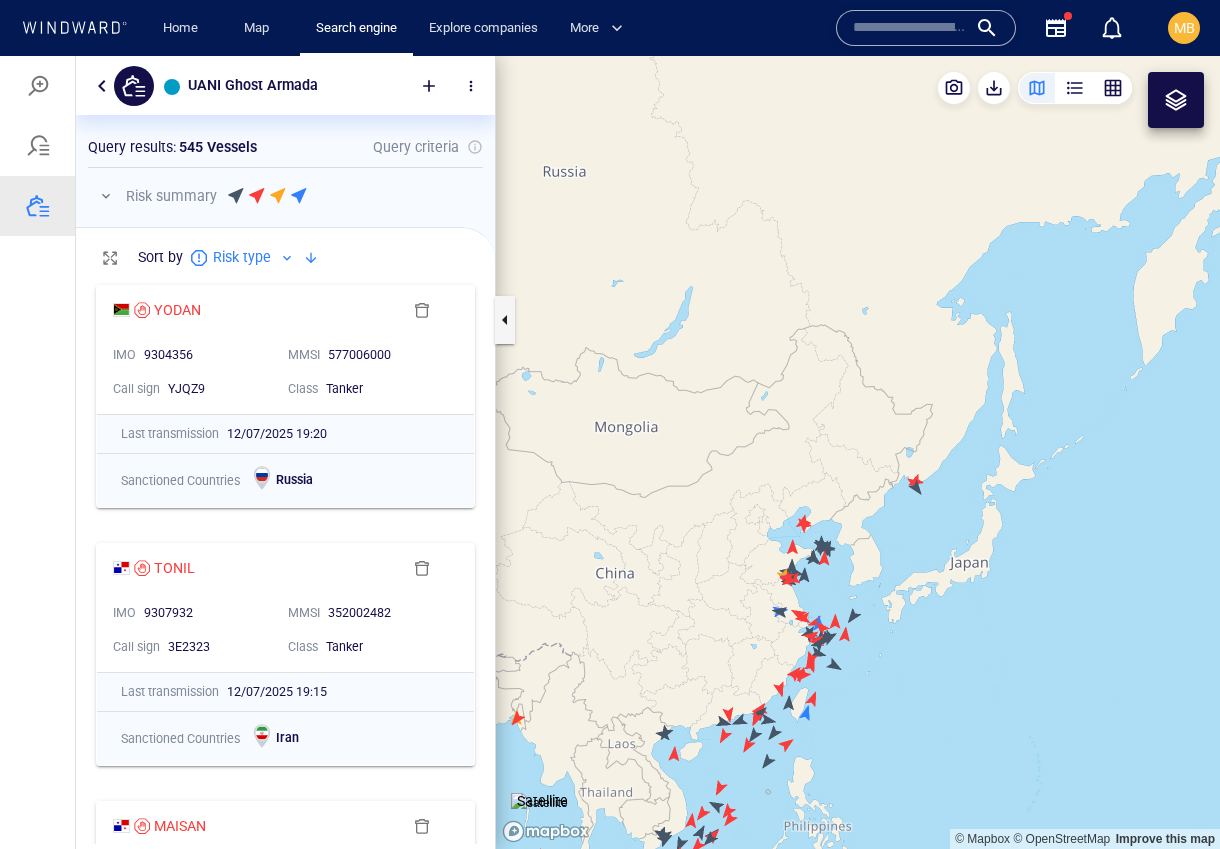 drag, startPoint x: 773, startPoint y: 522, endPoint x: 780, endPoint y: 204, distance: 318.07703 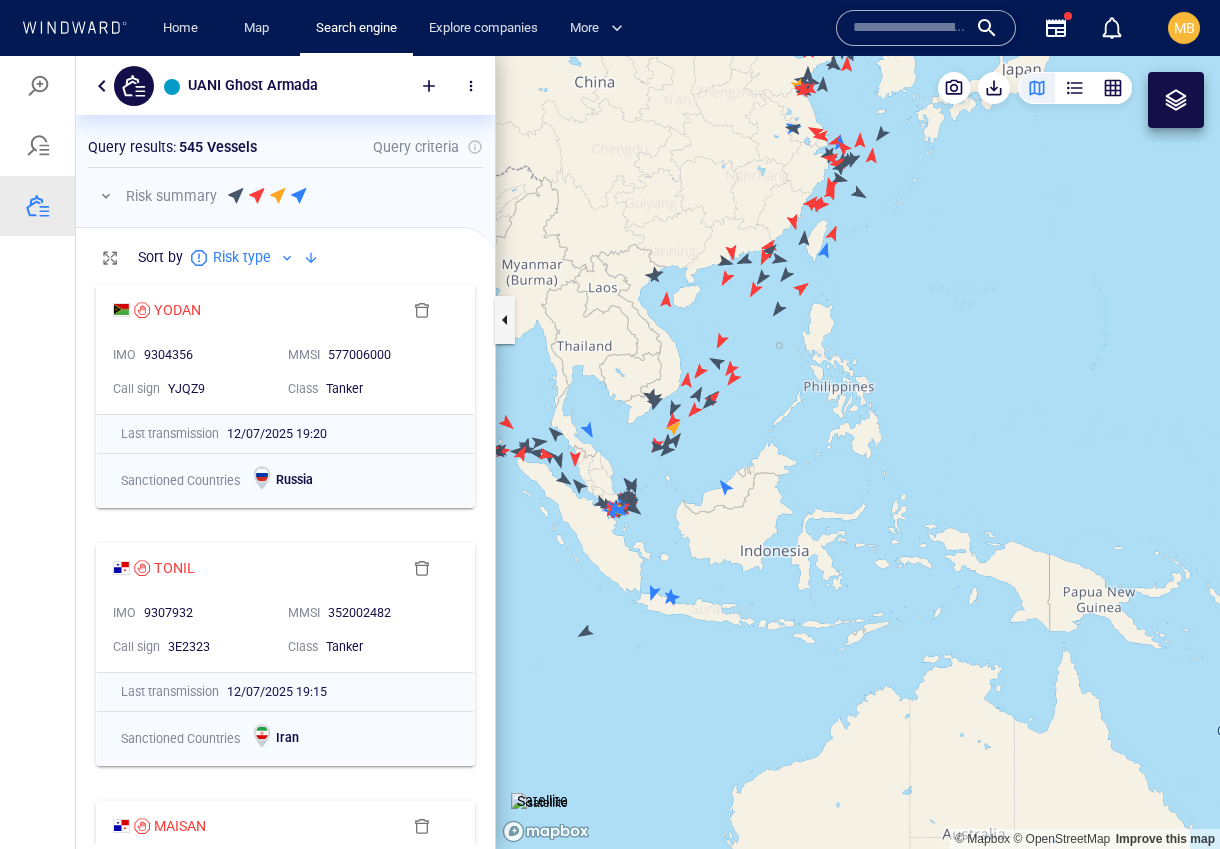drag, startPoint x: 712, startPoint y: 482, endPoint x: 859, endPoint y: 438, distance: 153.4438 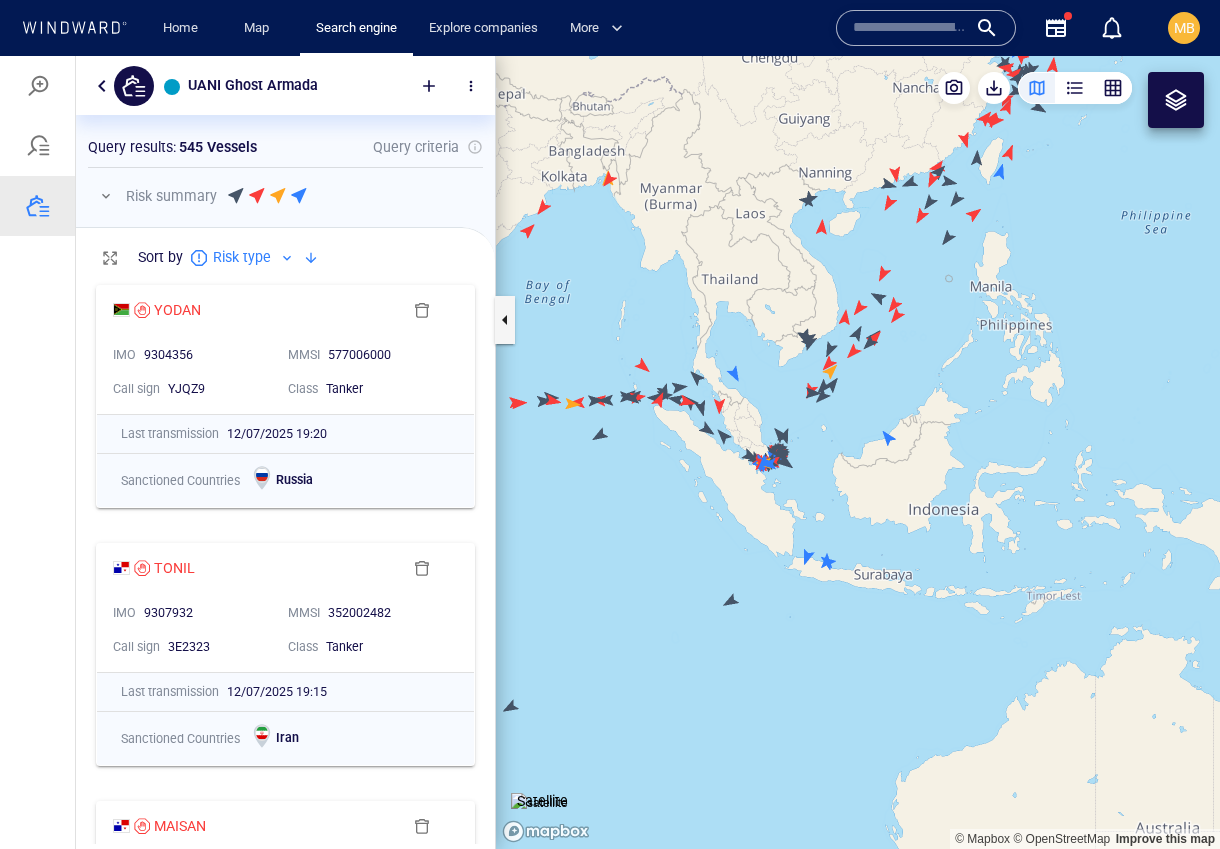scroll, scrollTop: 0, scrollLeft: 0, axis: both 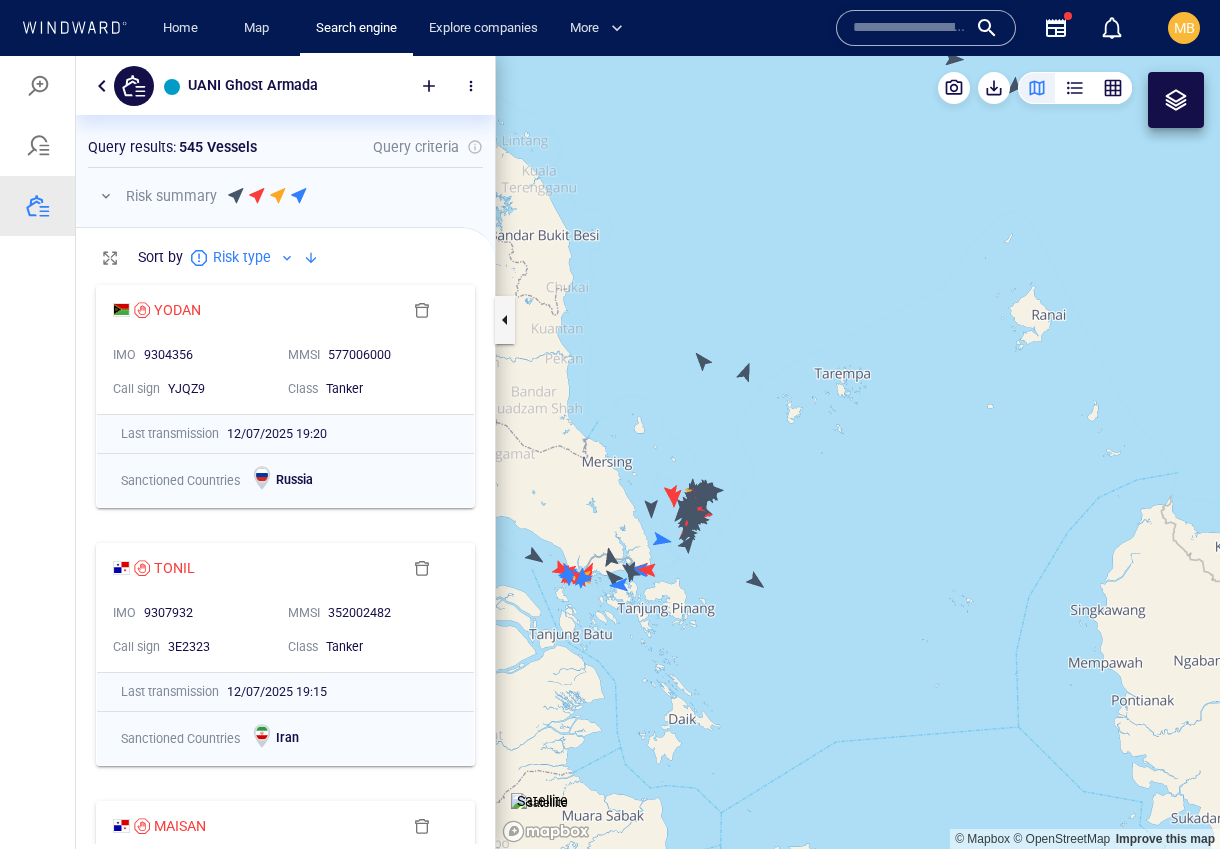 drag, startPoint x: 680, startPoint y: 497, endPoint x: 883, endPoint y: 502, distance: 203.06157 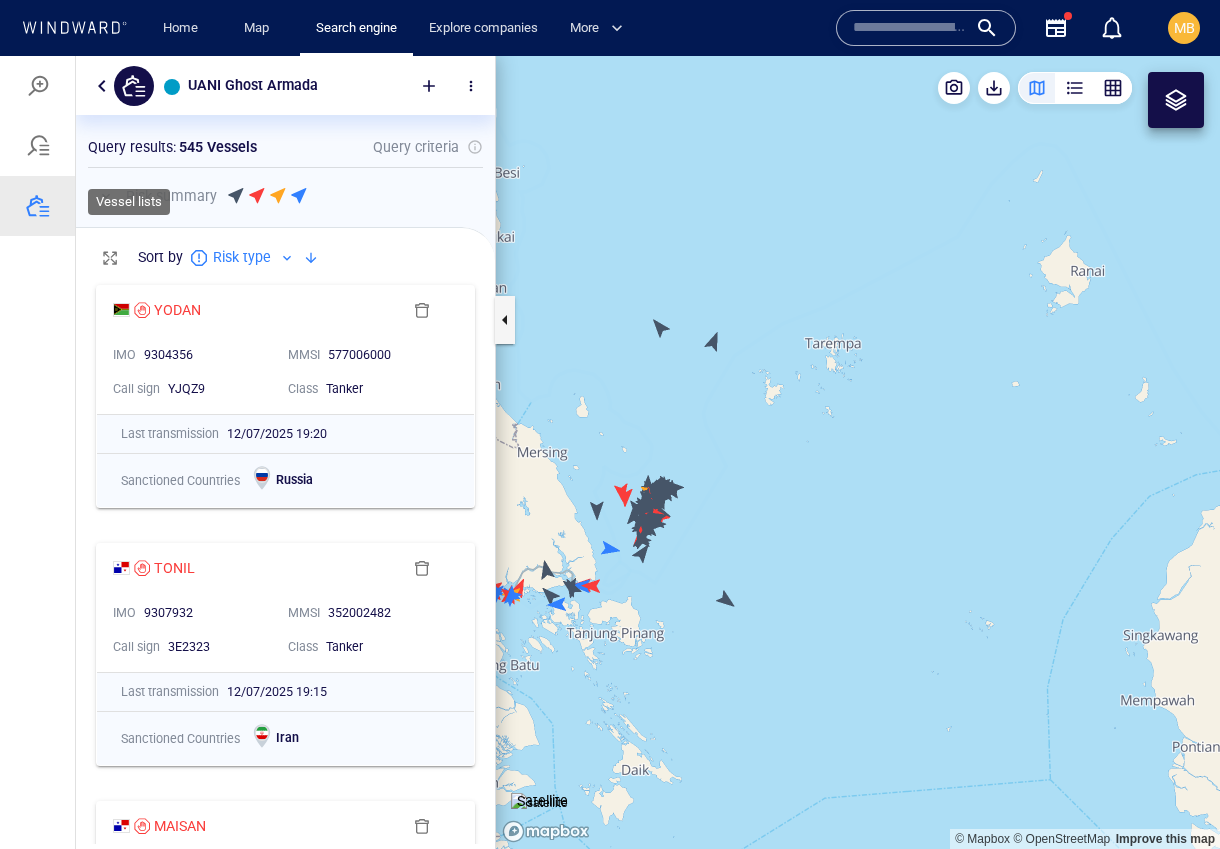 click at bounding box center [38, 206] 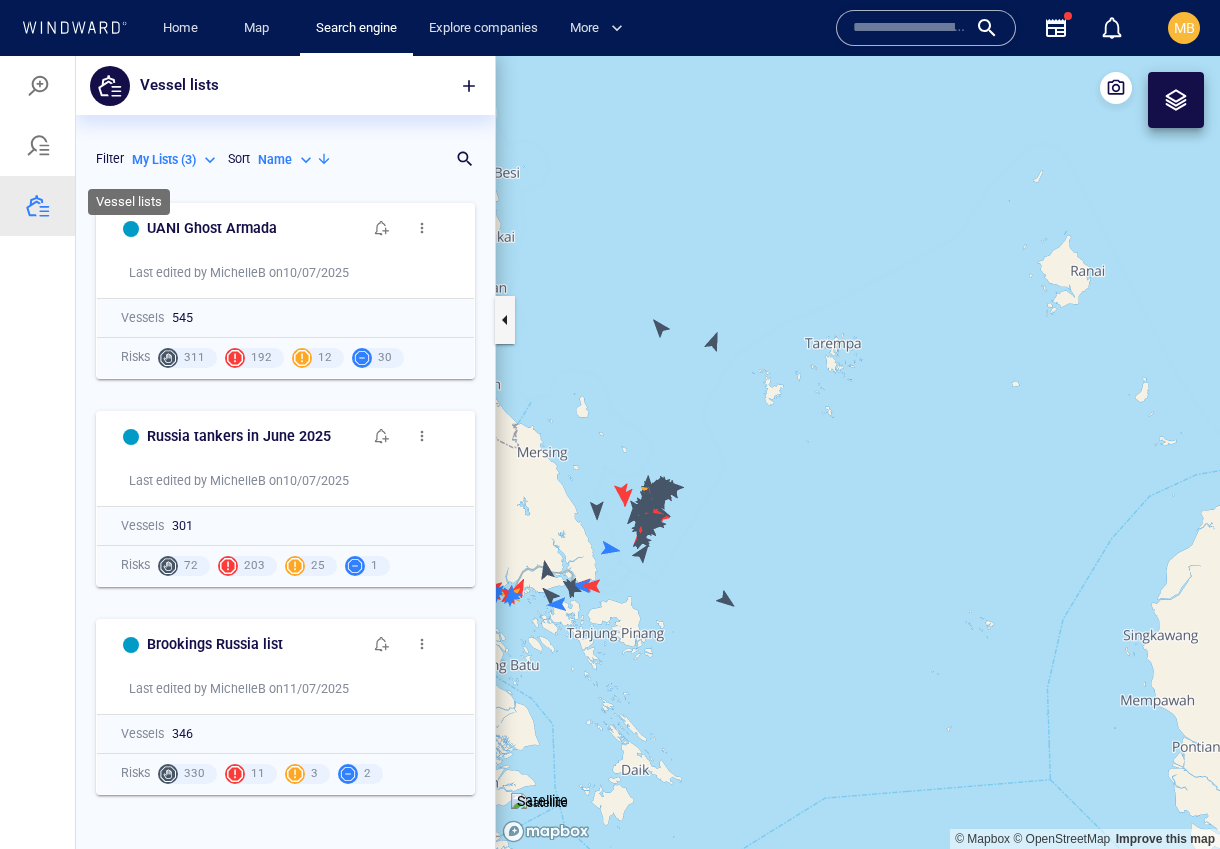 scroll, scrollTop: 656, scrollLeft: 419, axis: both 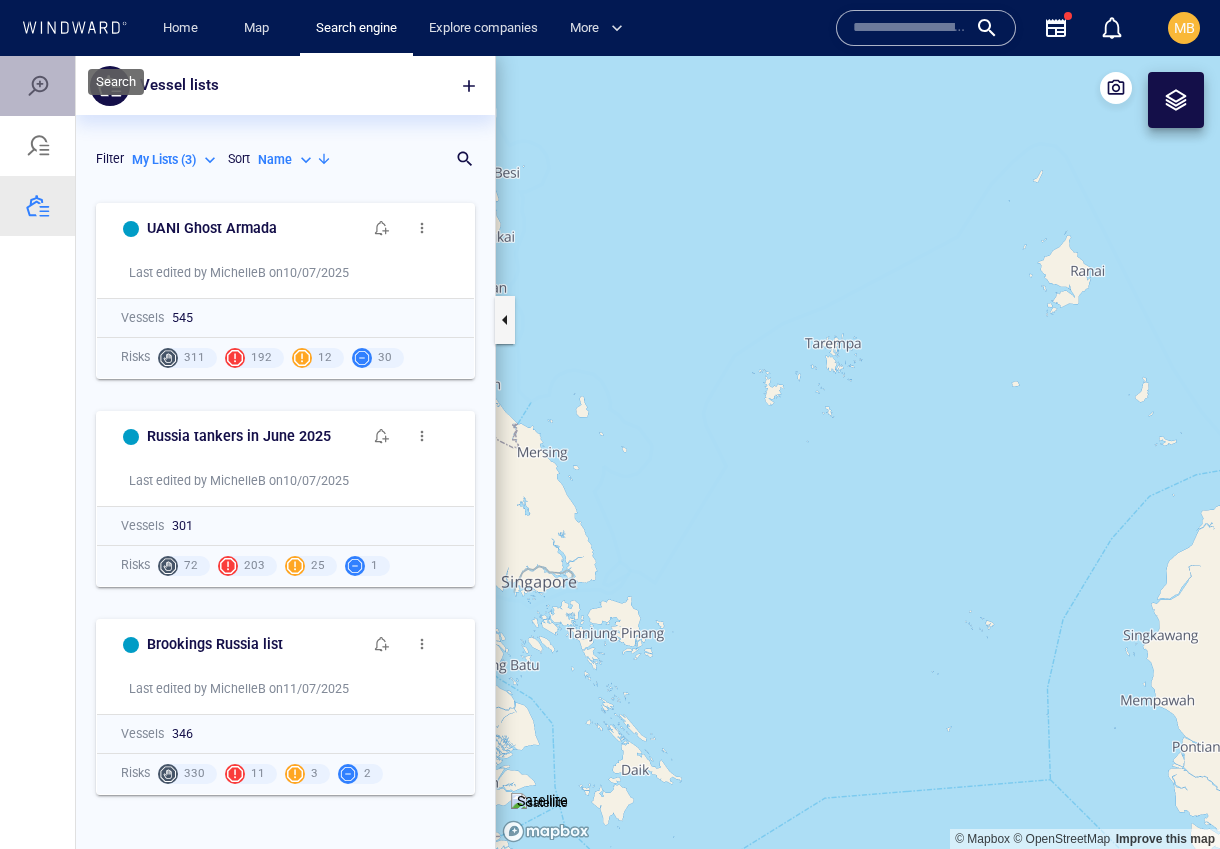 click at bounding box center [38, 86] 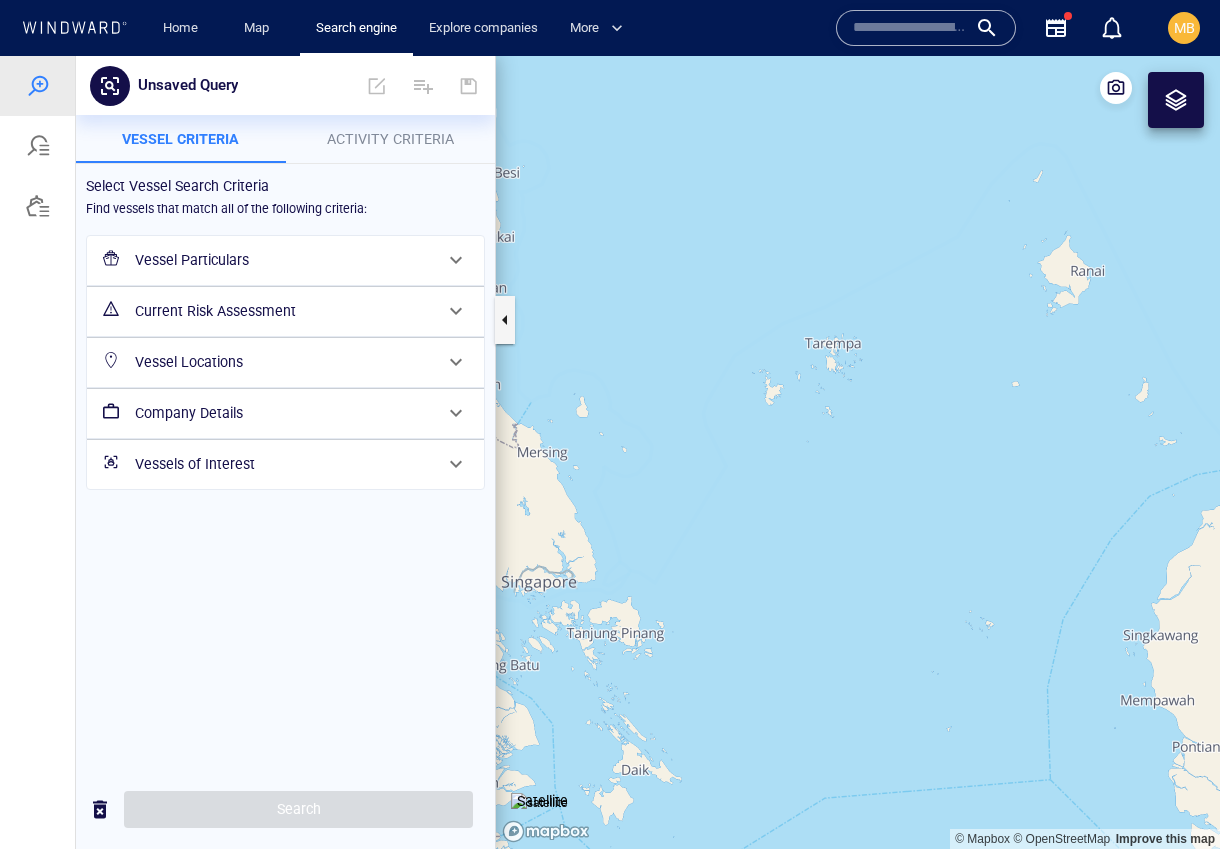 click on "Vessel Particulars" at bounding box center (283, 260) 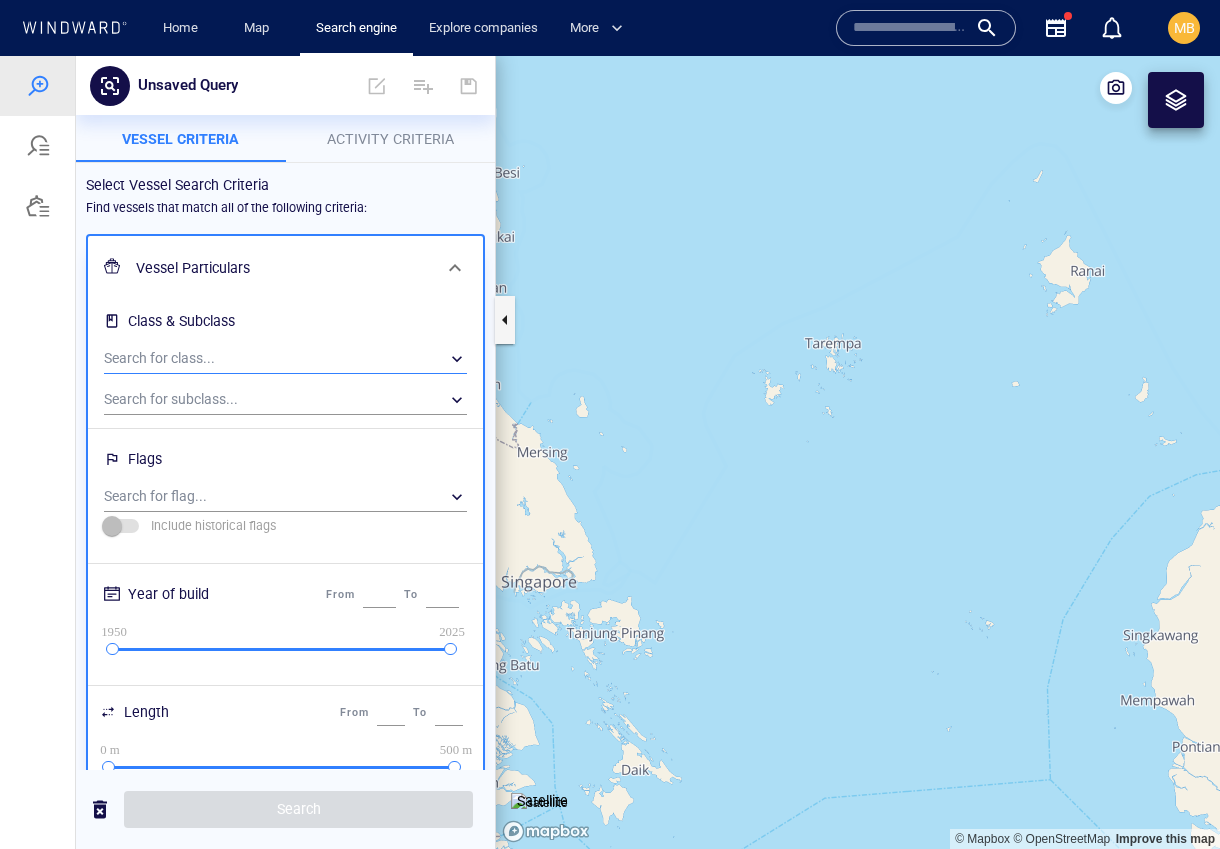 scroll, scrollTop: 0, scrollLeft: 0, axis: both 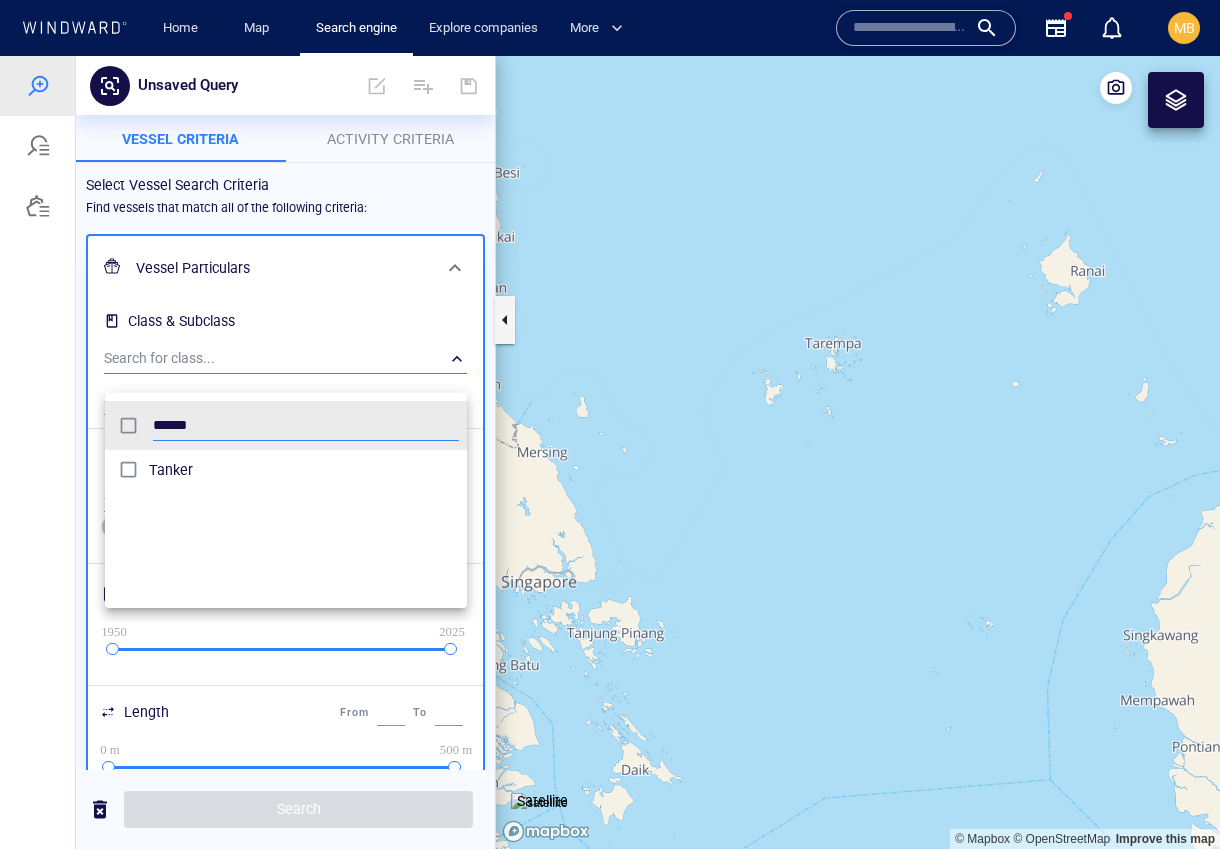 type on "******" 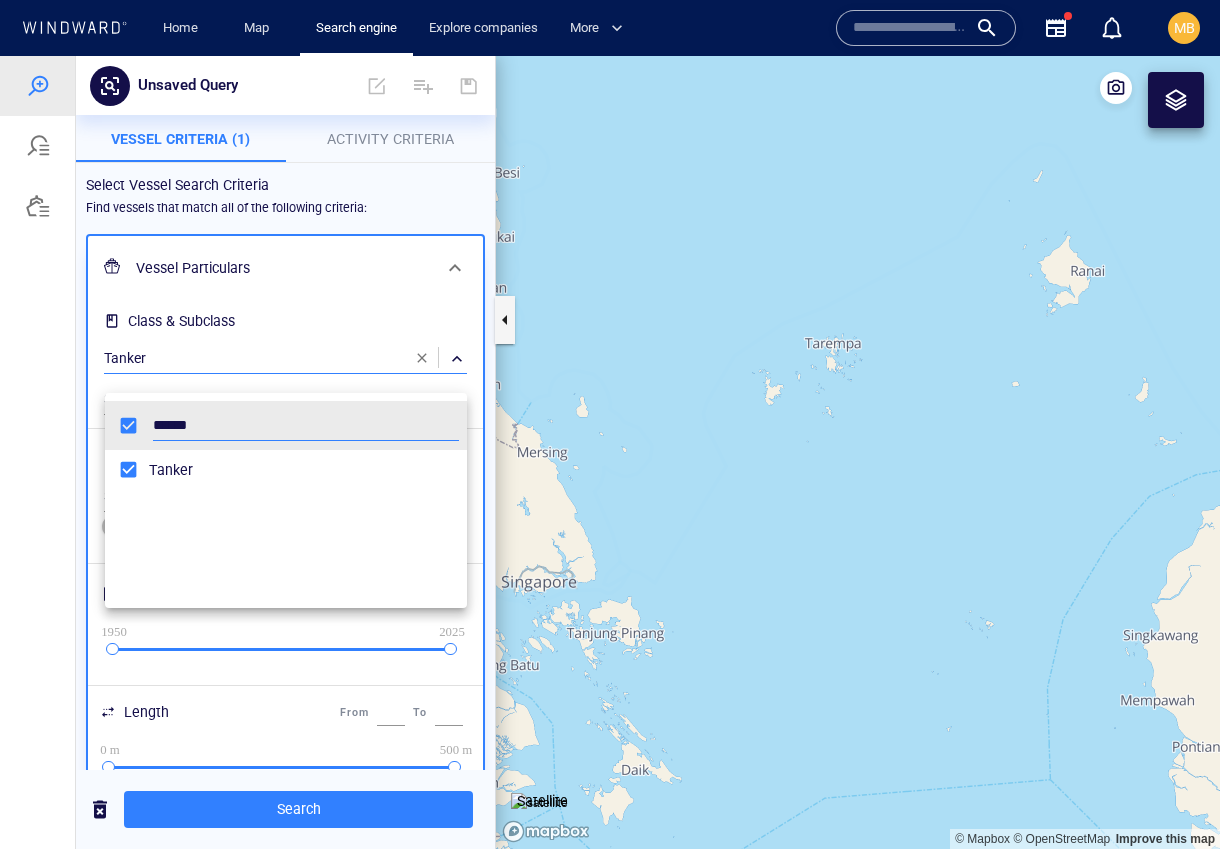 scroll, scrollTop: 0, scrollLeft: 0, axis: both 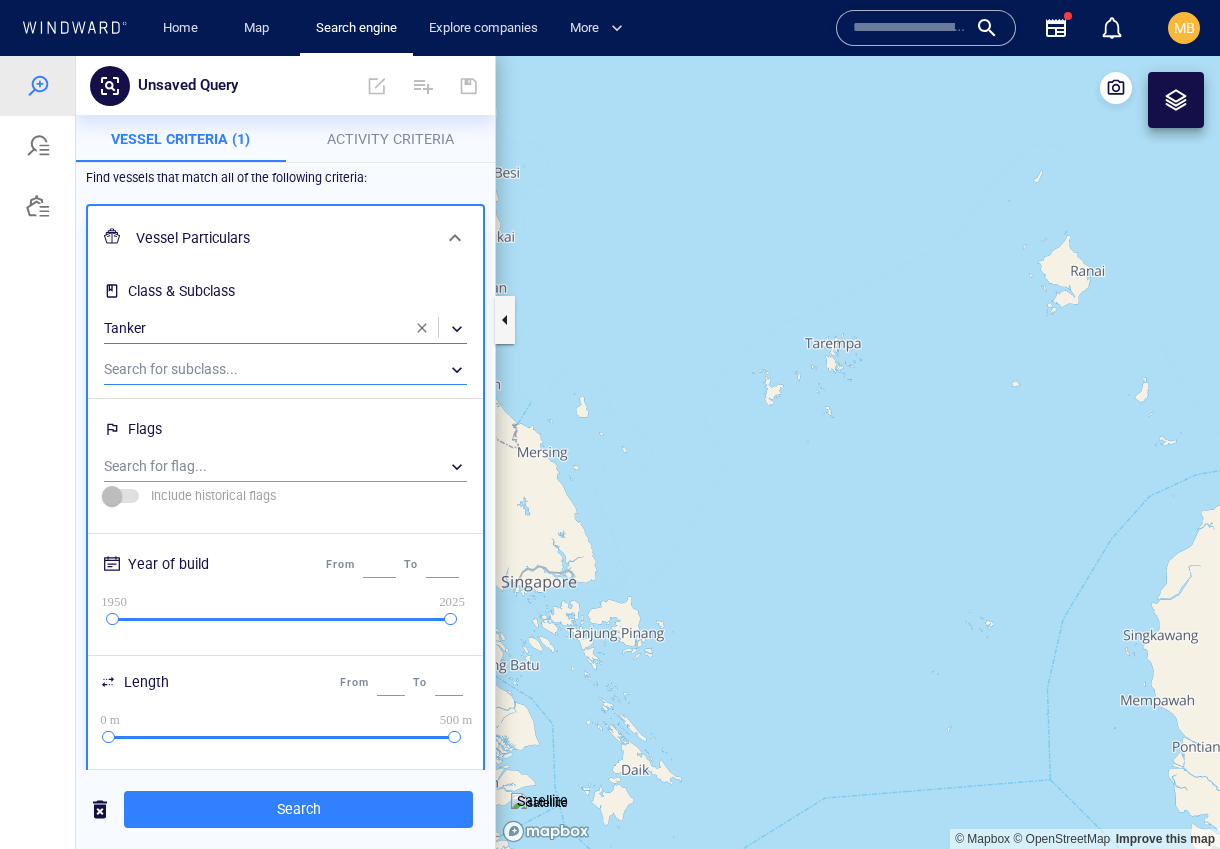 click on "​" at bounding box center [285, 370] 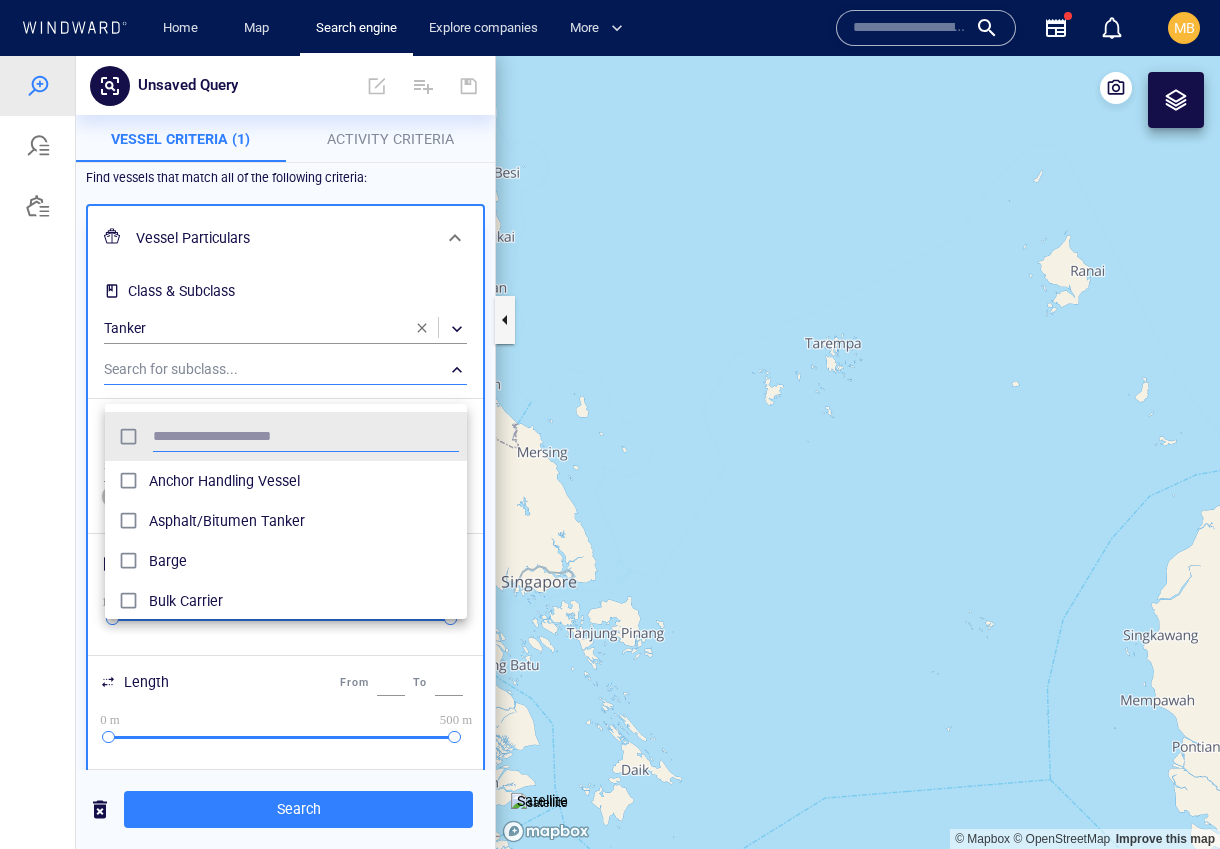 scroll, scrollTop: 203, scrollLeft: 362, axis: both 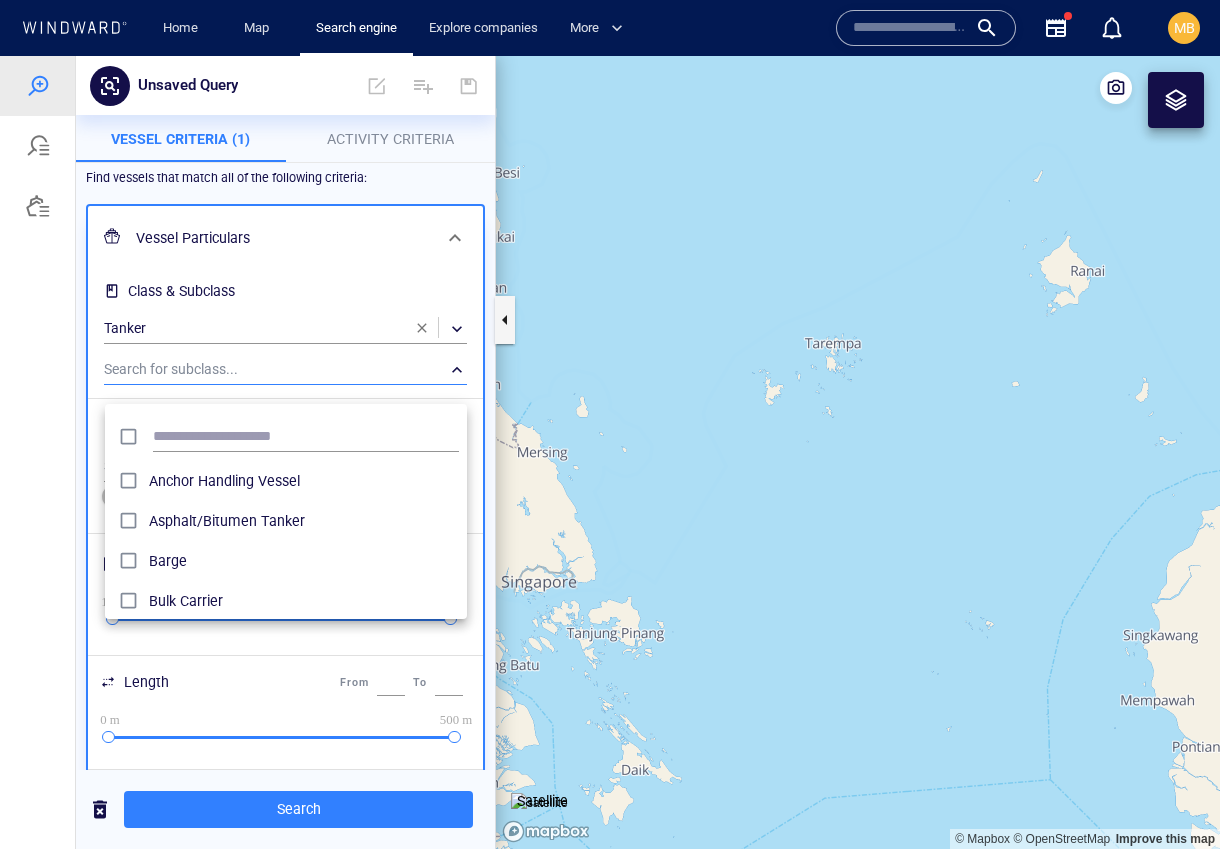 click at bounding box center [610, 452] 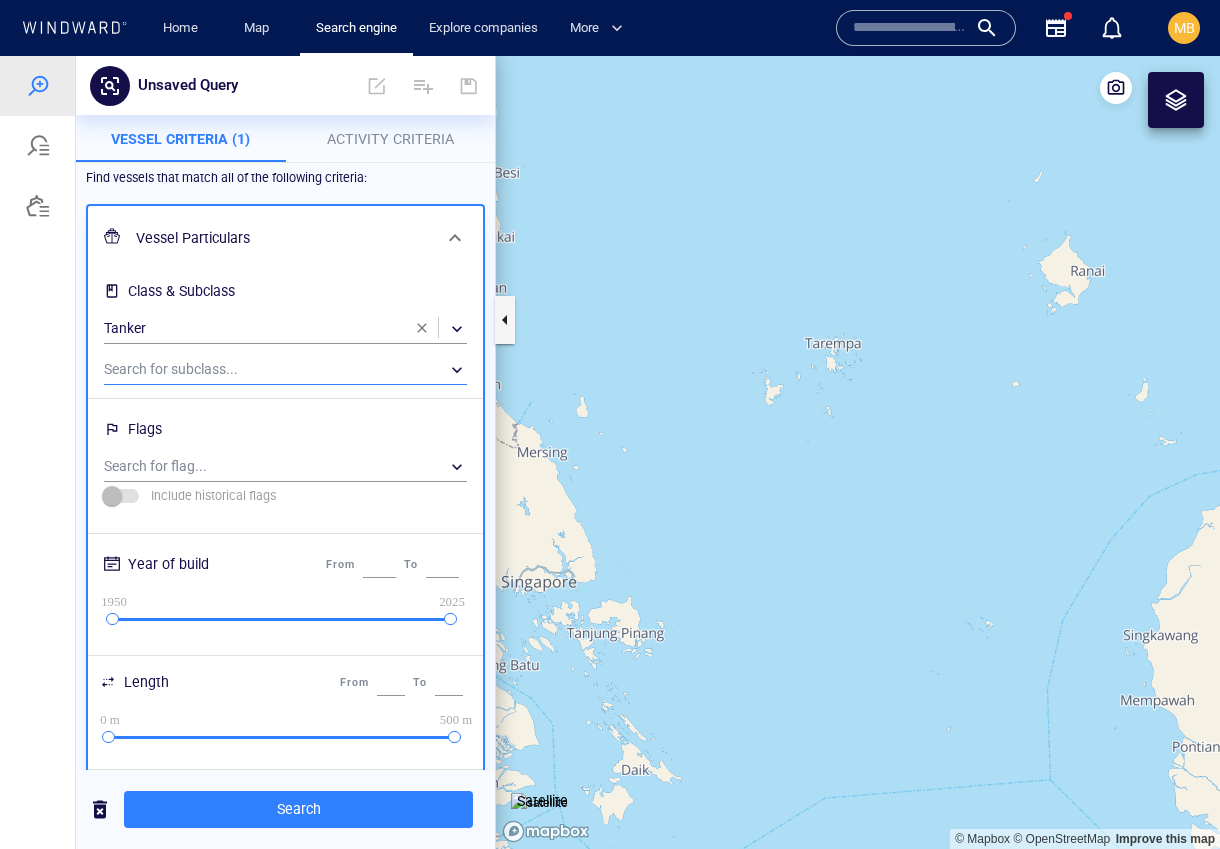 scroll, scrollTop: 0, scrollLeft: 0, axis: both 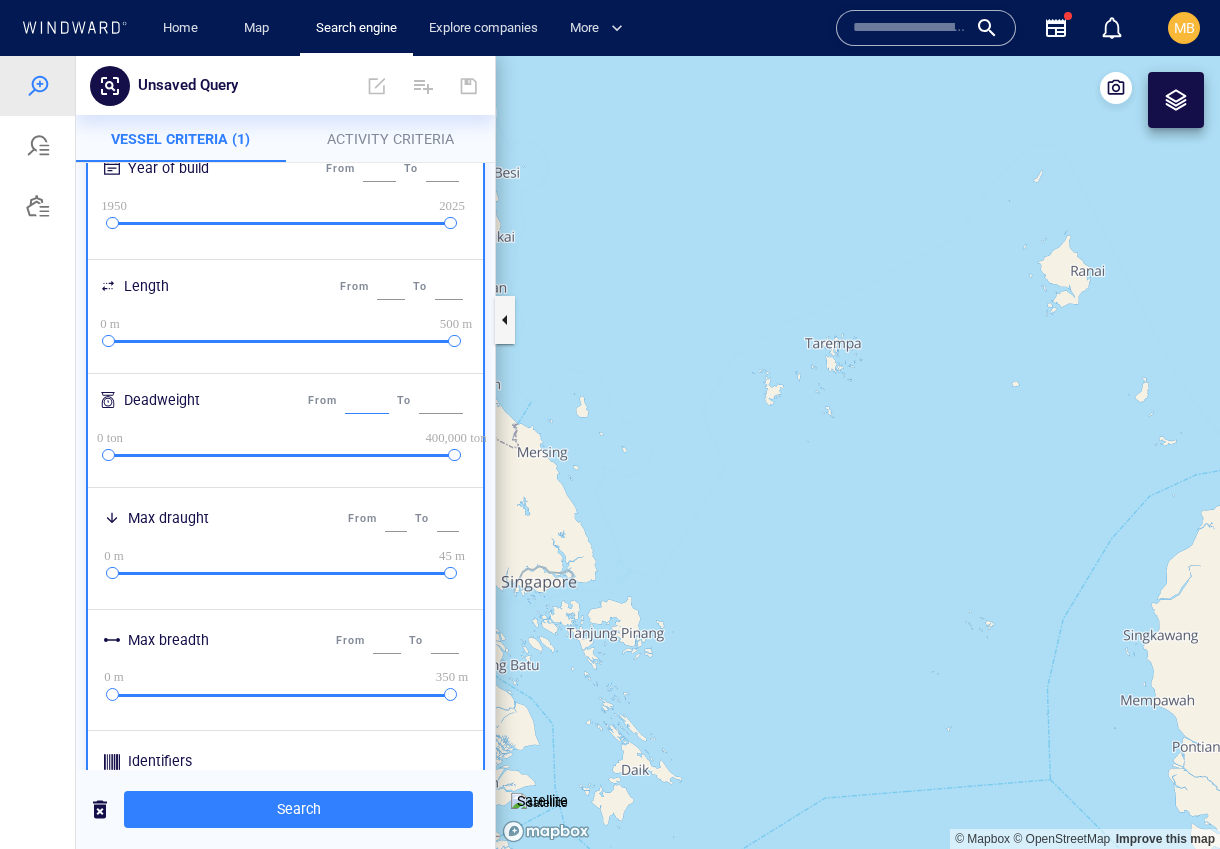 click on "*" at bounding box center (367, 401) 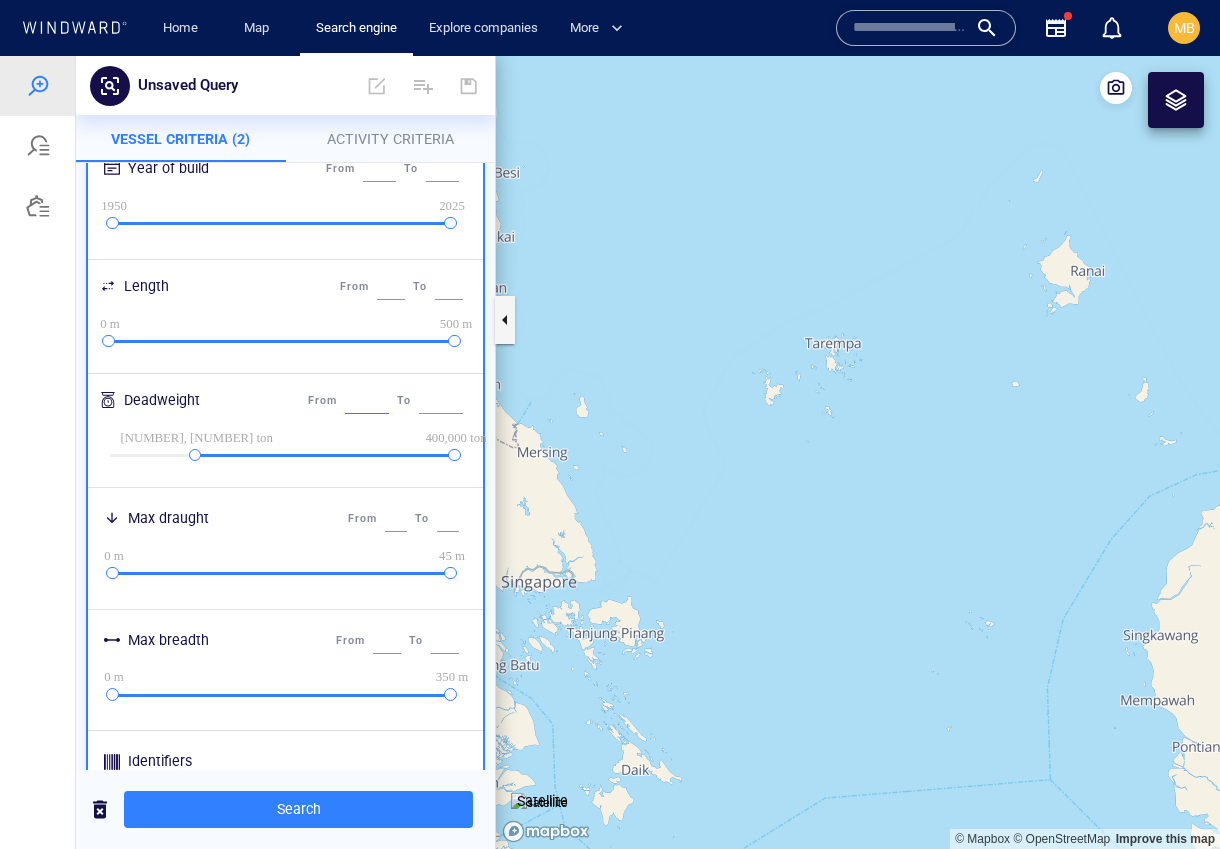 scroll, scrollTop: 0, scrollLeft: 0, axis: both 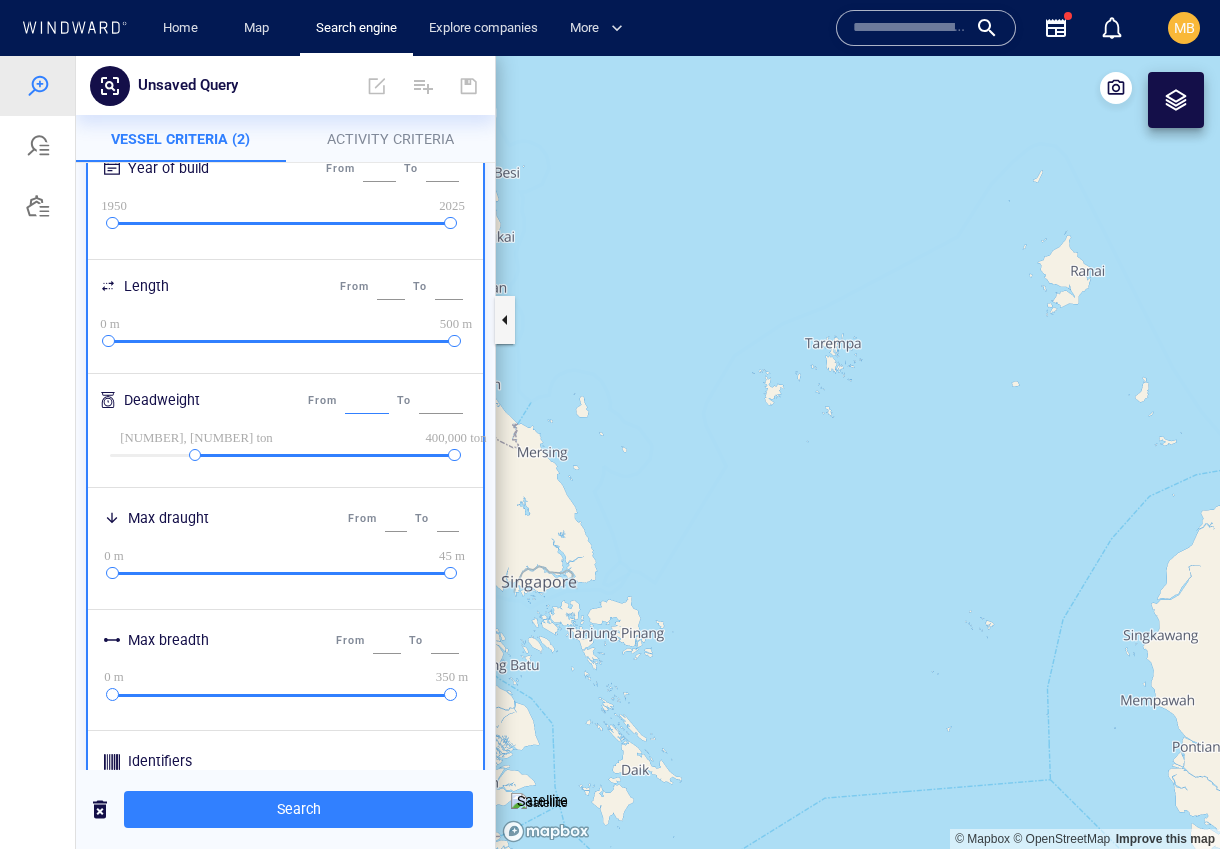 type on "******" 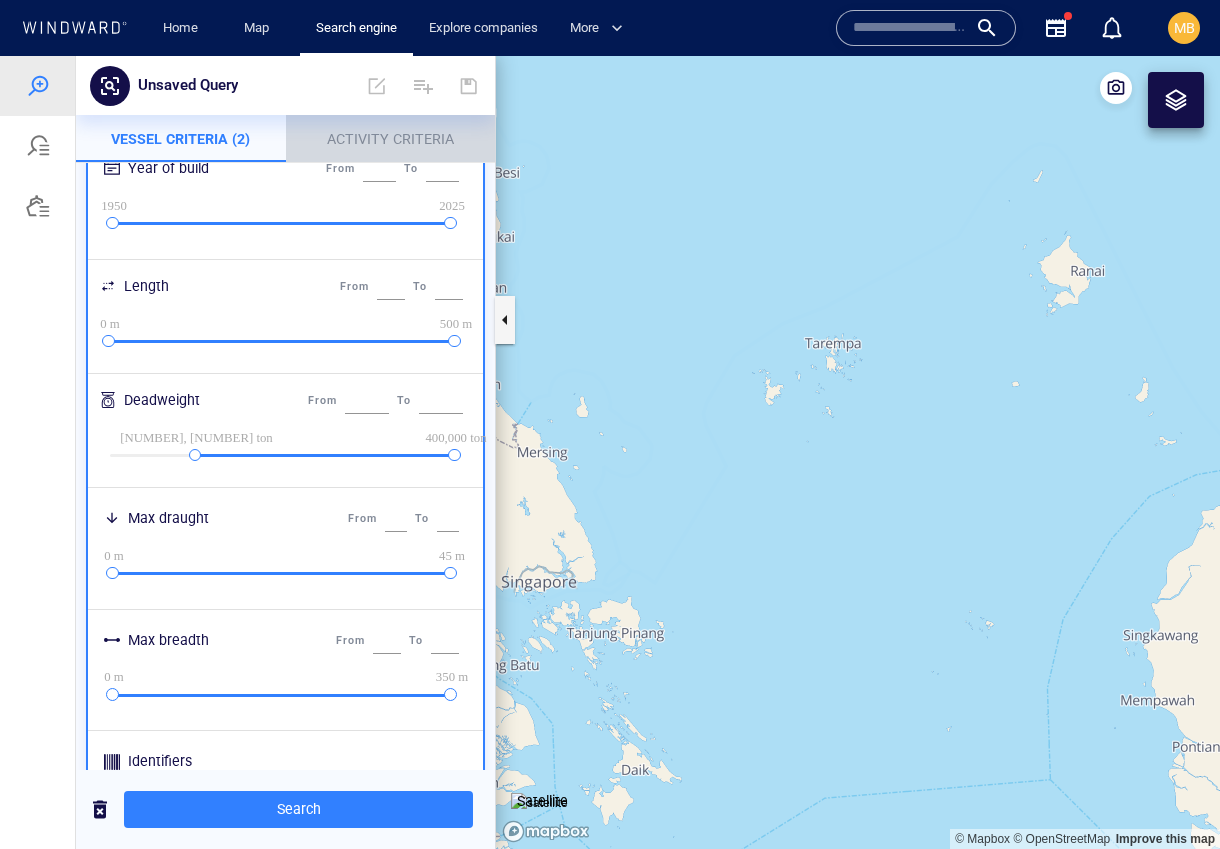 click on "Activity Criteria" at bounding box center (390, 139) 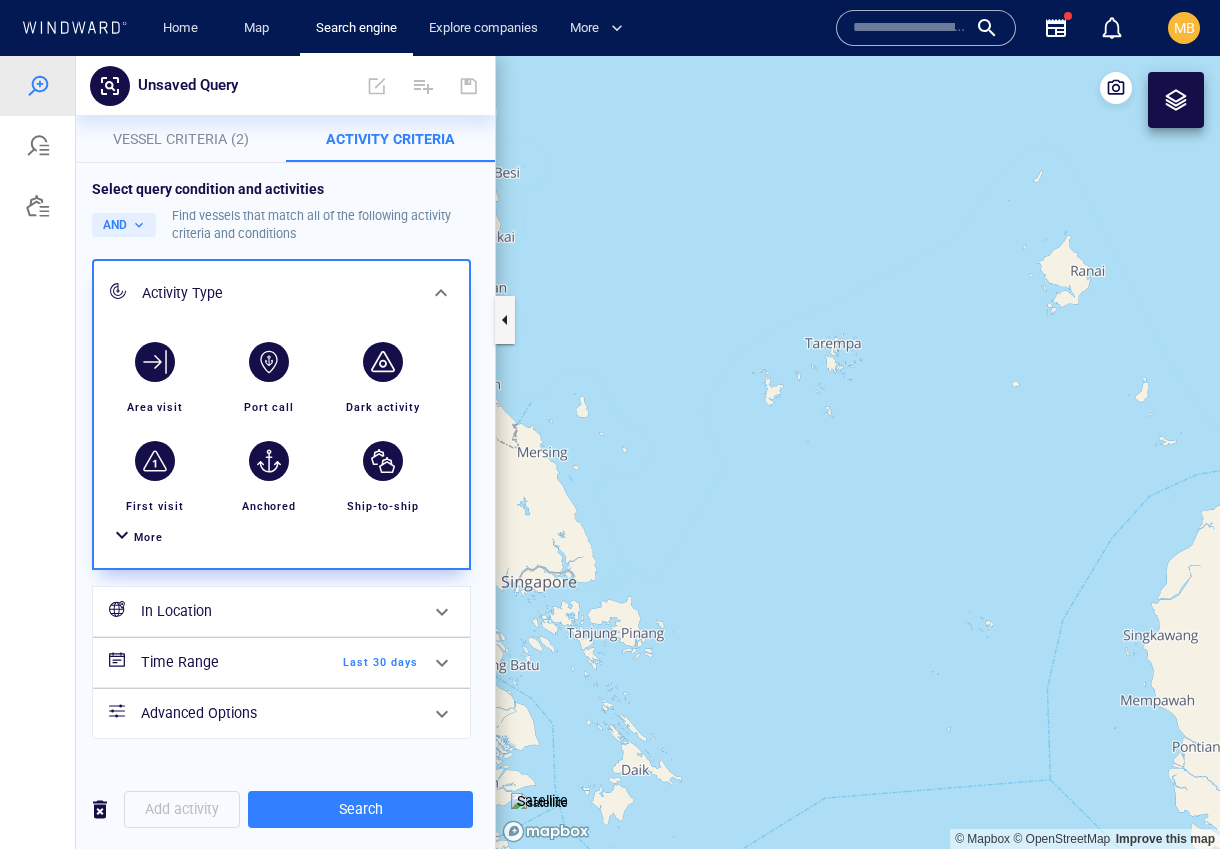 scroll, scrollTop: 76, scrollLeft: 0, axis: vertical 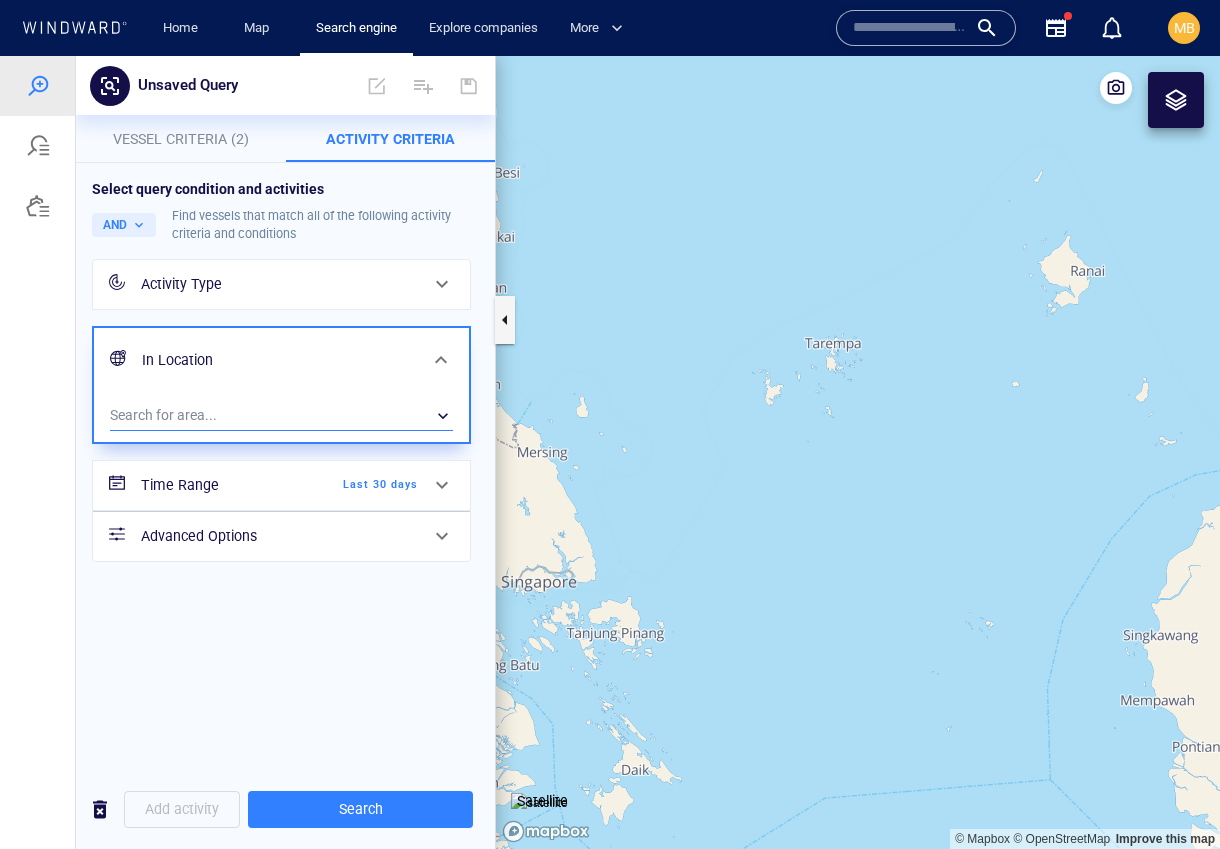 click on "​" at bounding box center [281, 416] 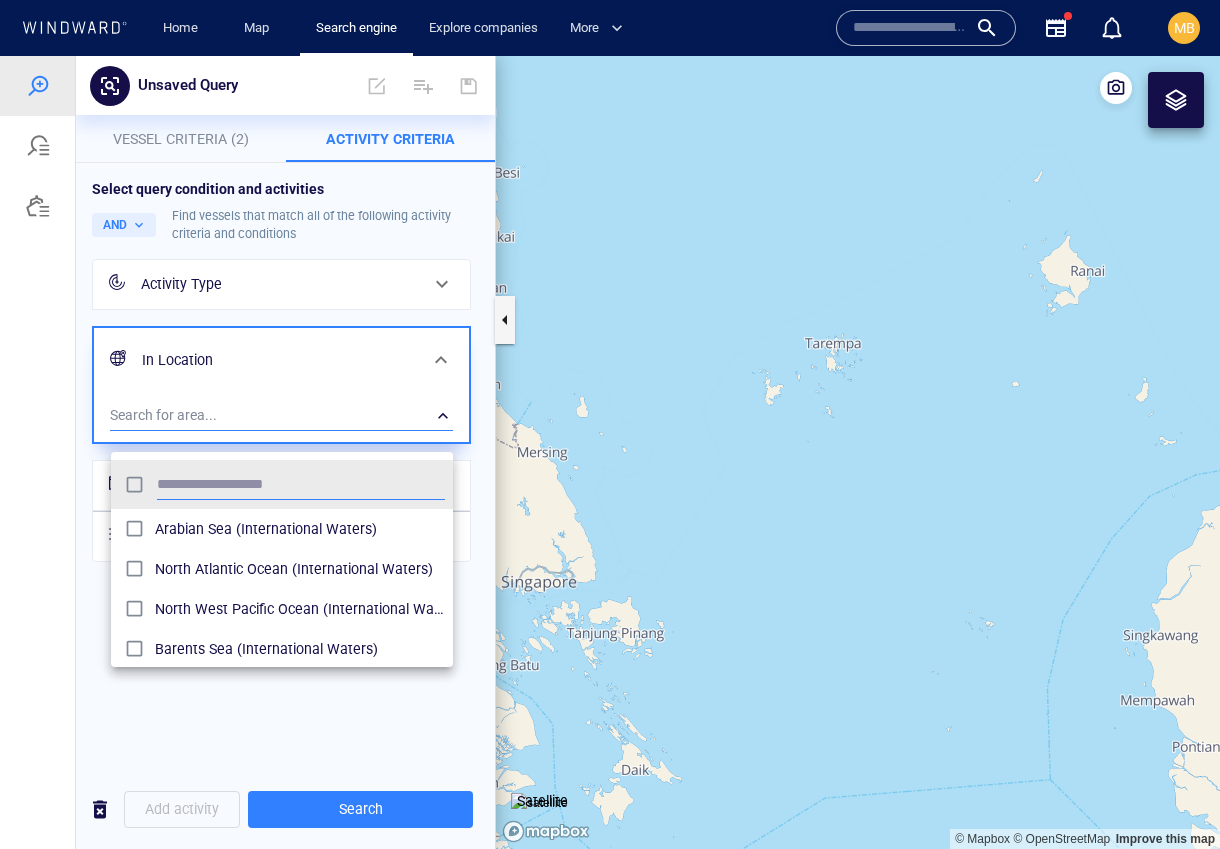 scroll, scrollTop: 1, scrollLeft: 1, axis: both 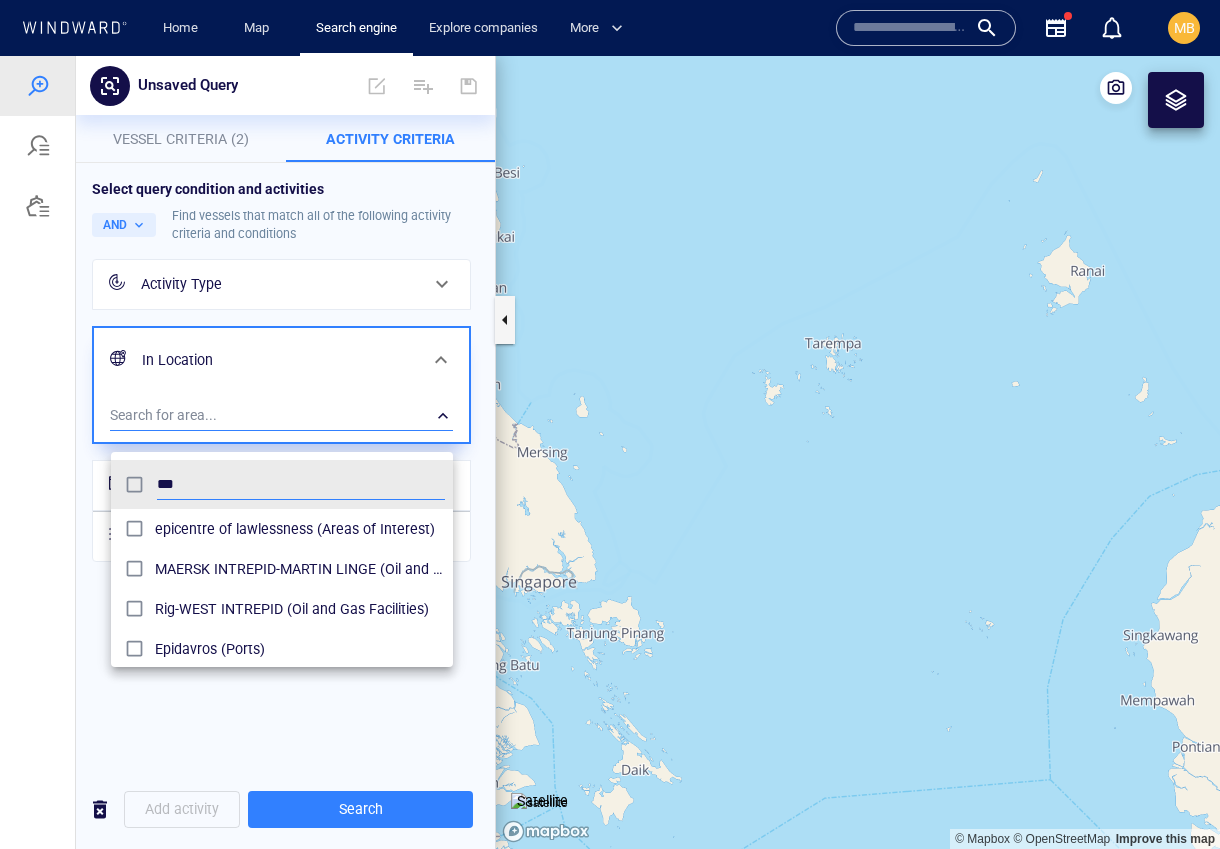 type on "***" 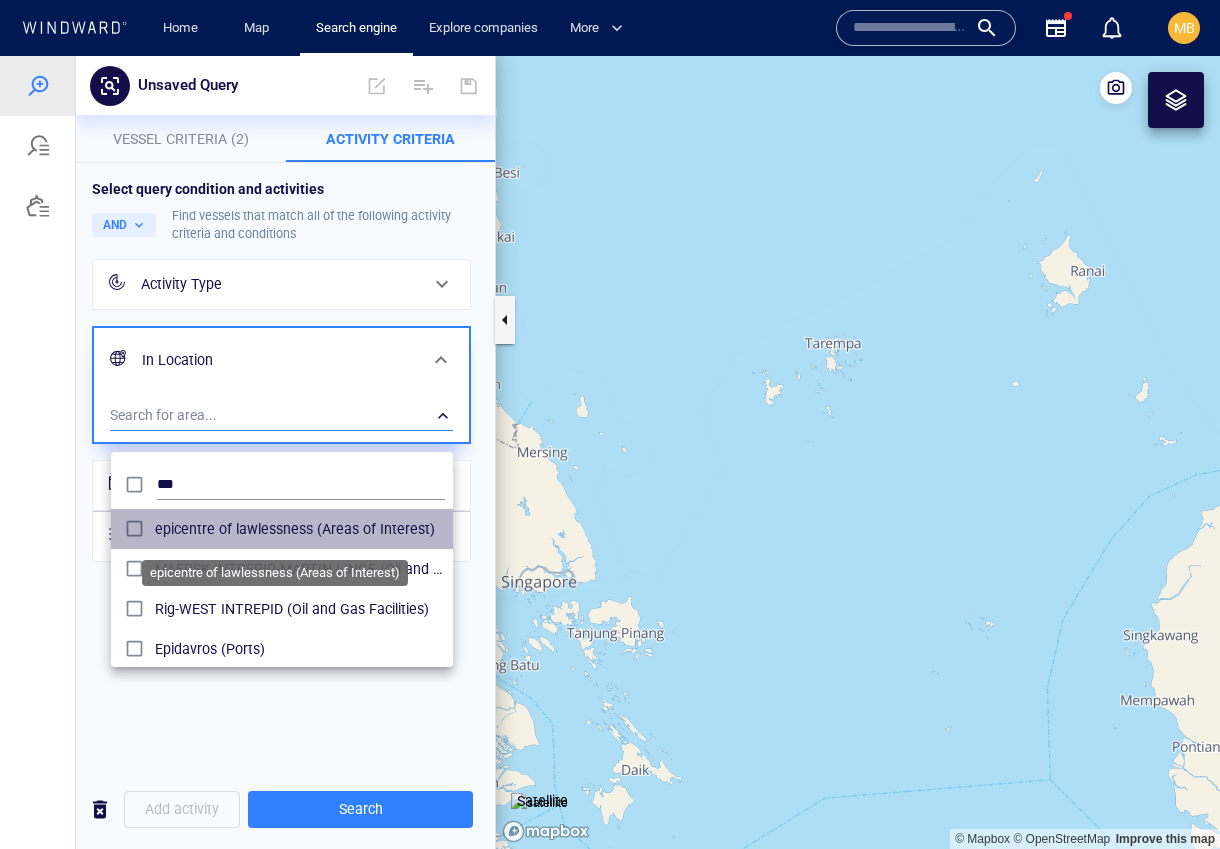 click on "epicentre of lawlessness (Areas of Interest)" at bounding box center (300, 529) 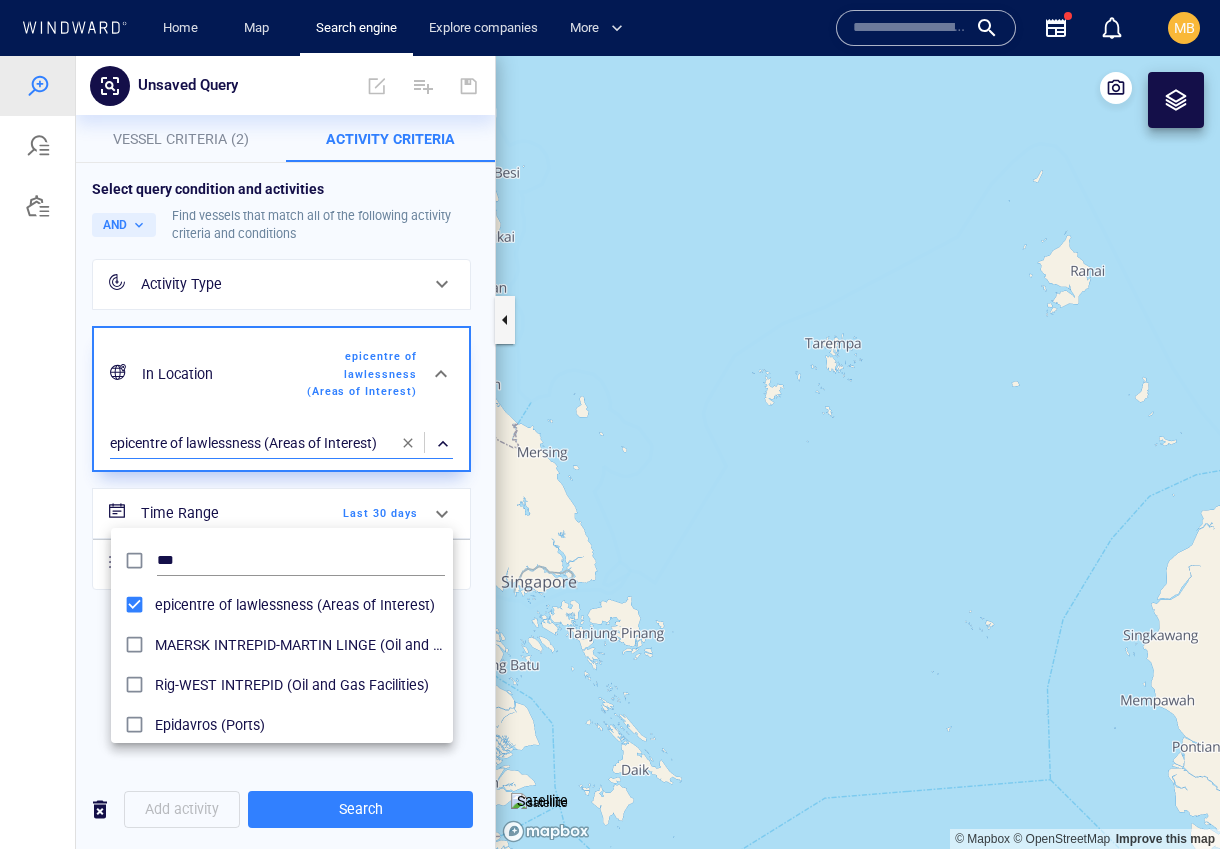 click at bounding box center [610, 452] 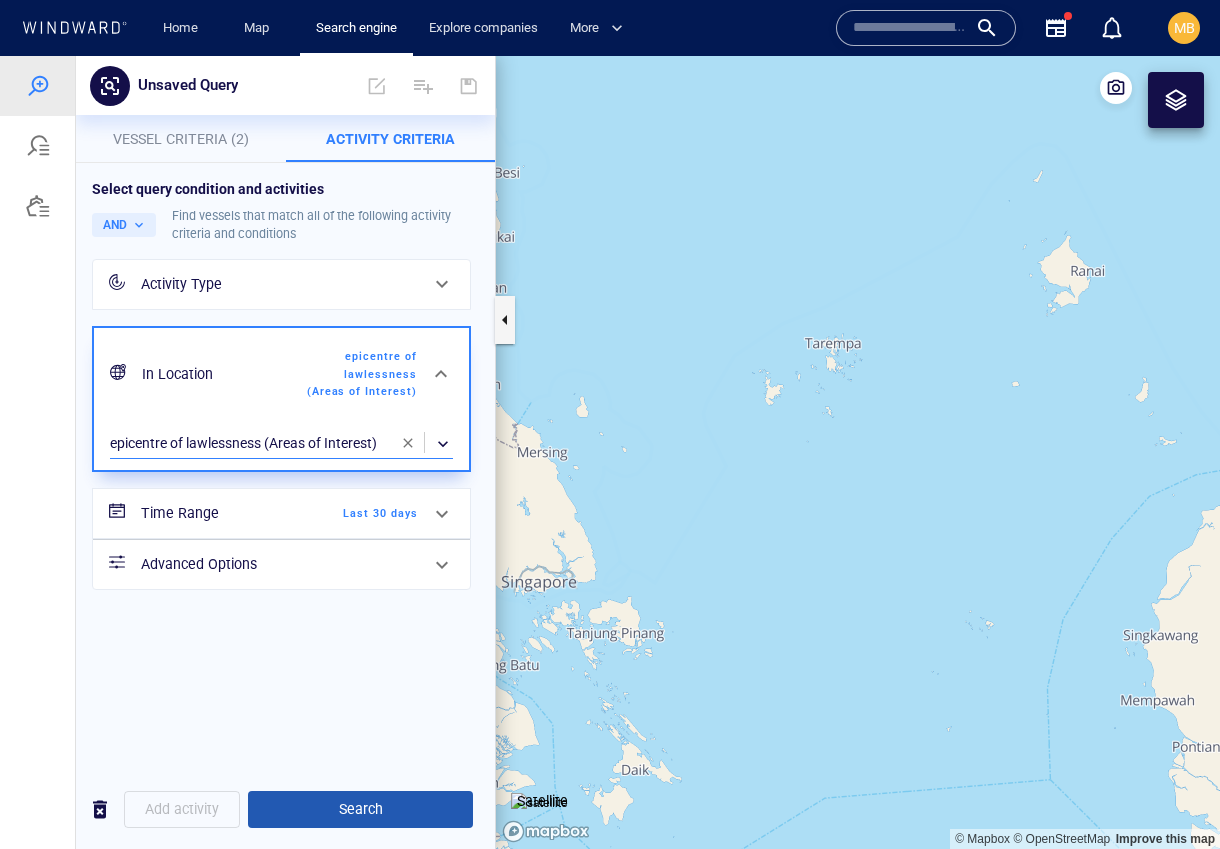 click on "Search" at bounding box center [360, 809] 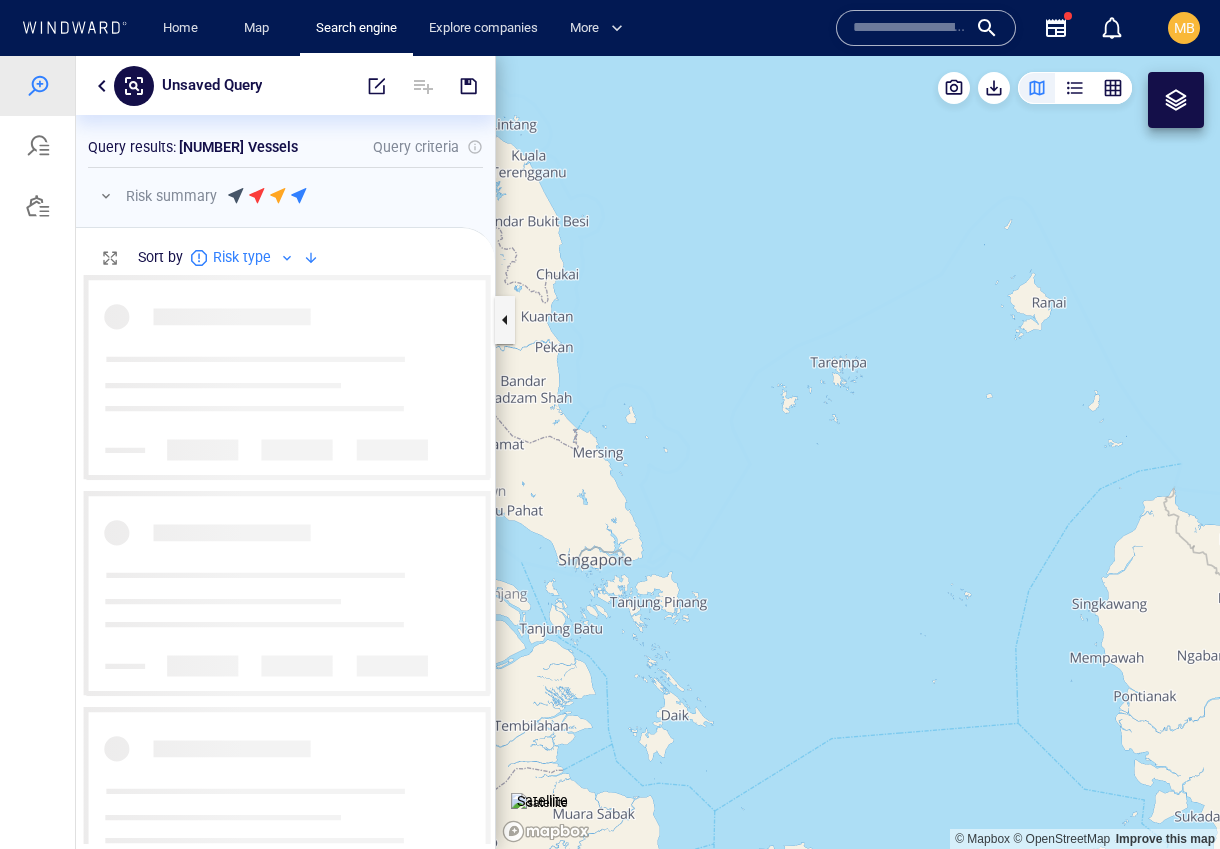 scroll, scrollTop: 1, scrollLeft: 1, axis: both 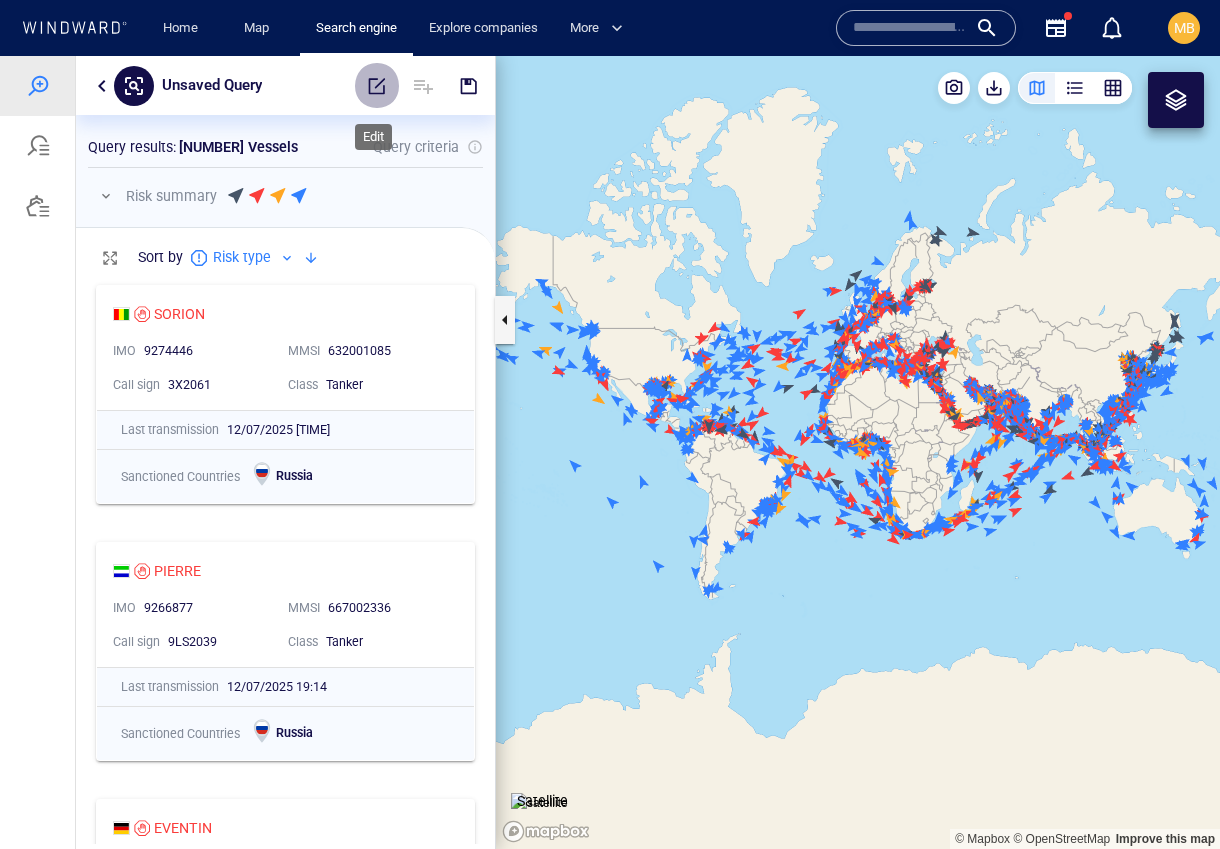 click at bounding box center [377, 86] 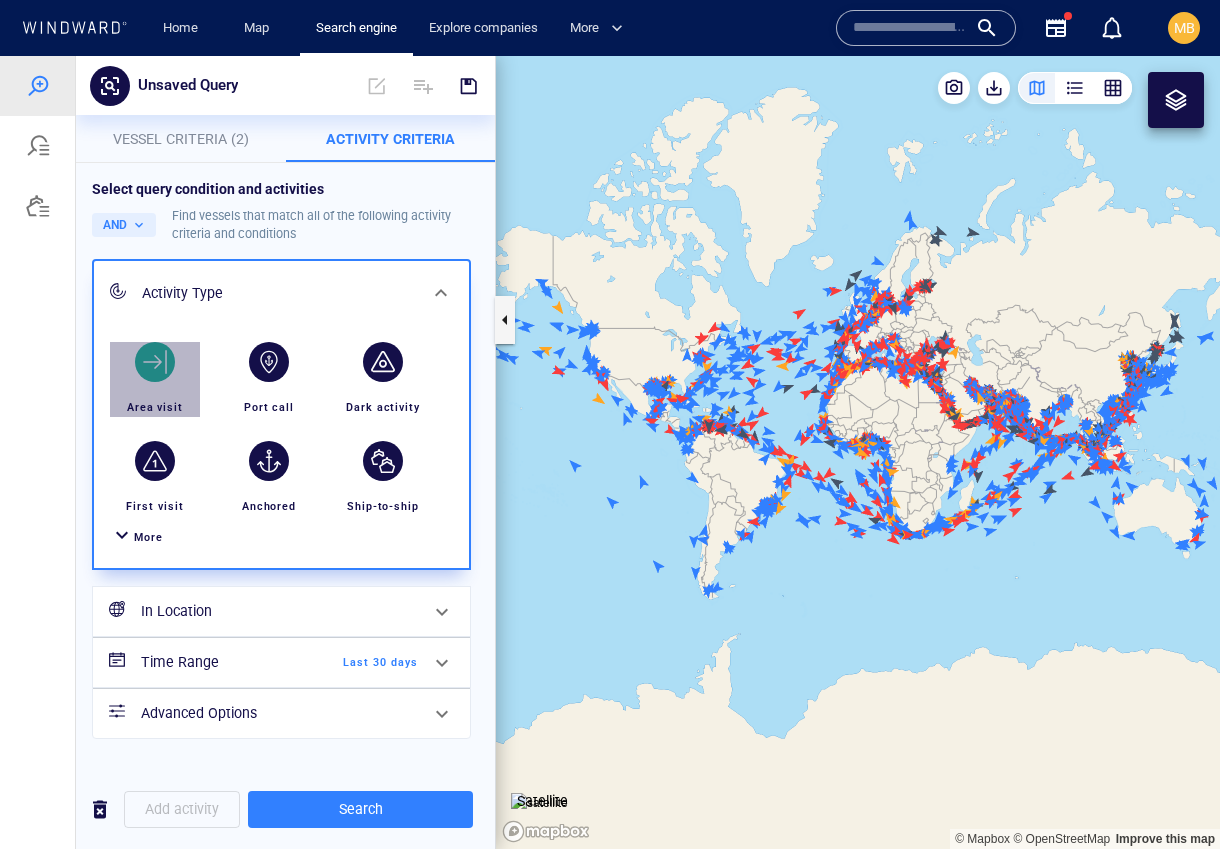 click at bounding box center (155, 362) 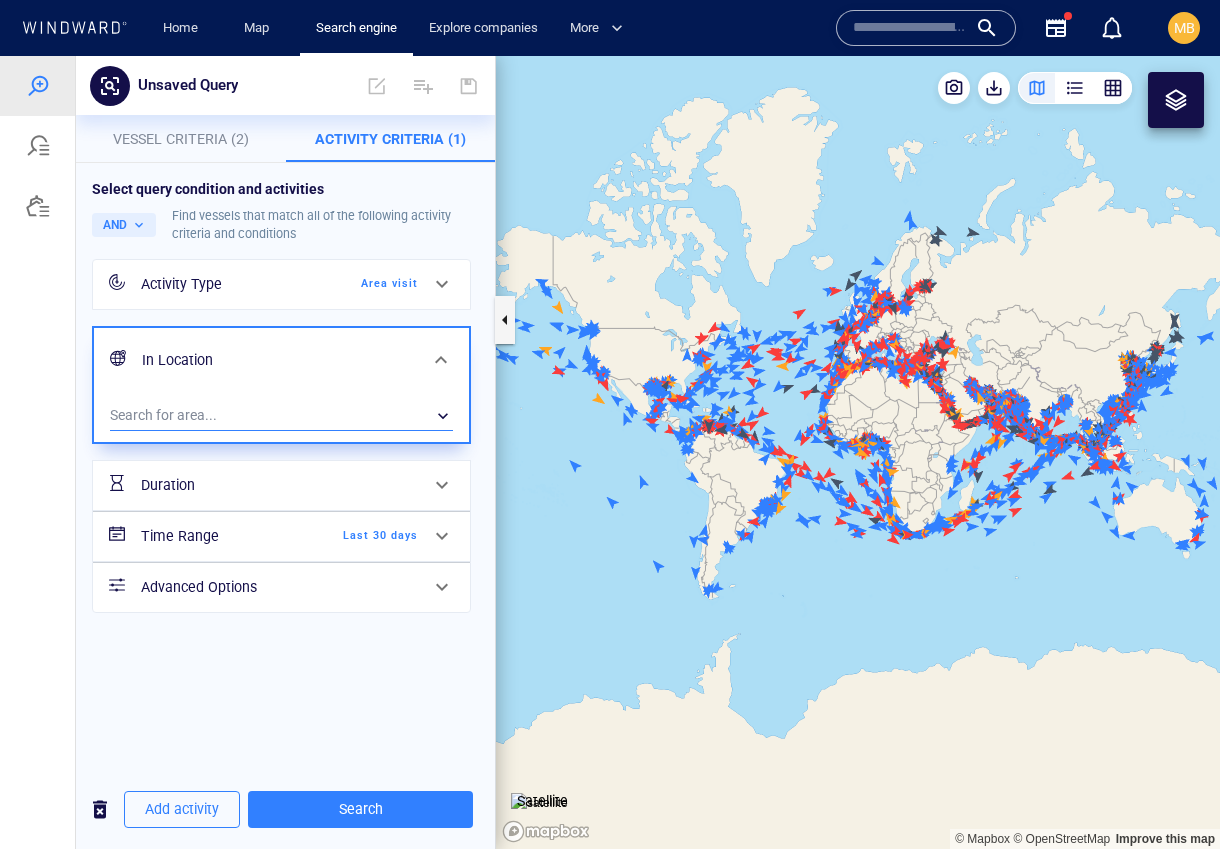 click on "​" at bounding box center [281, 416] 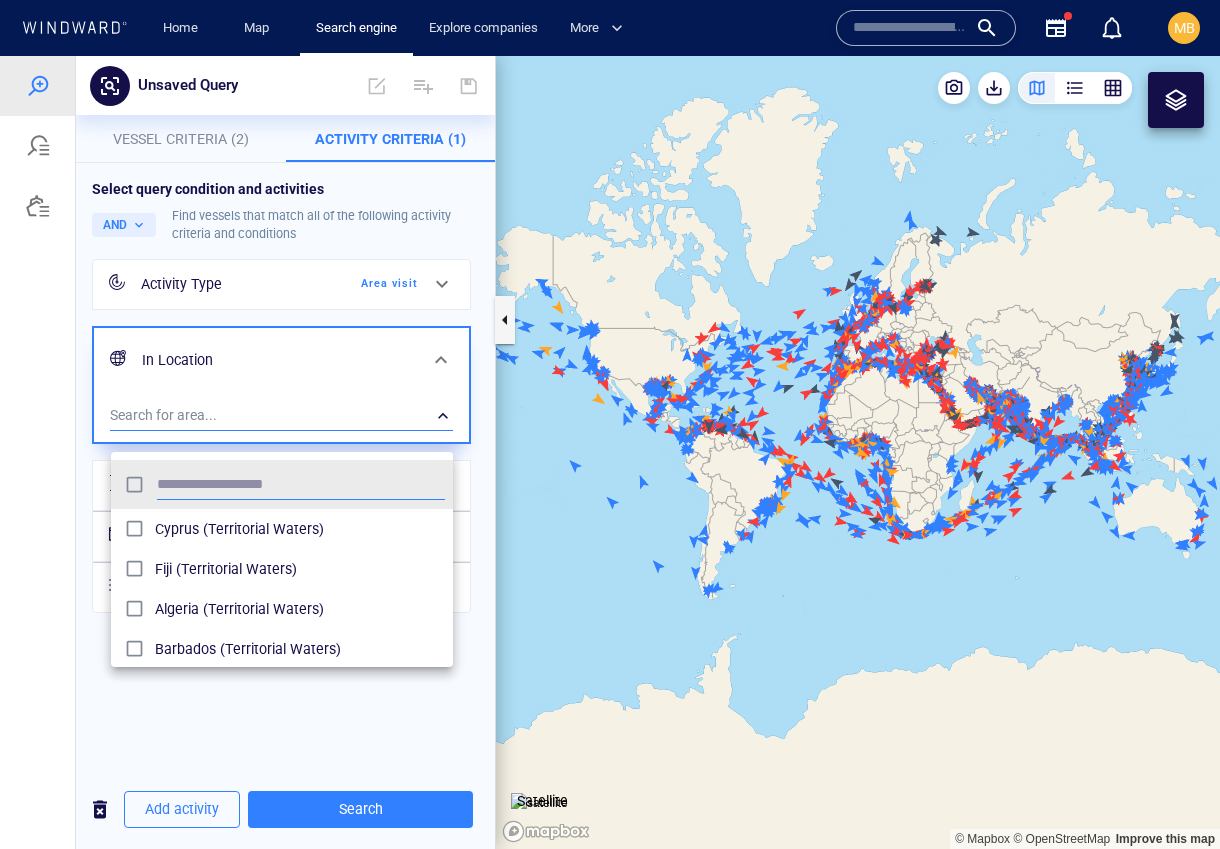scroll, scrollTop: 203, scrollLeft: 342, axis: both 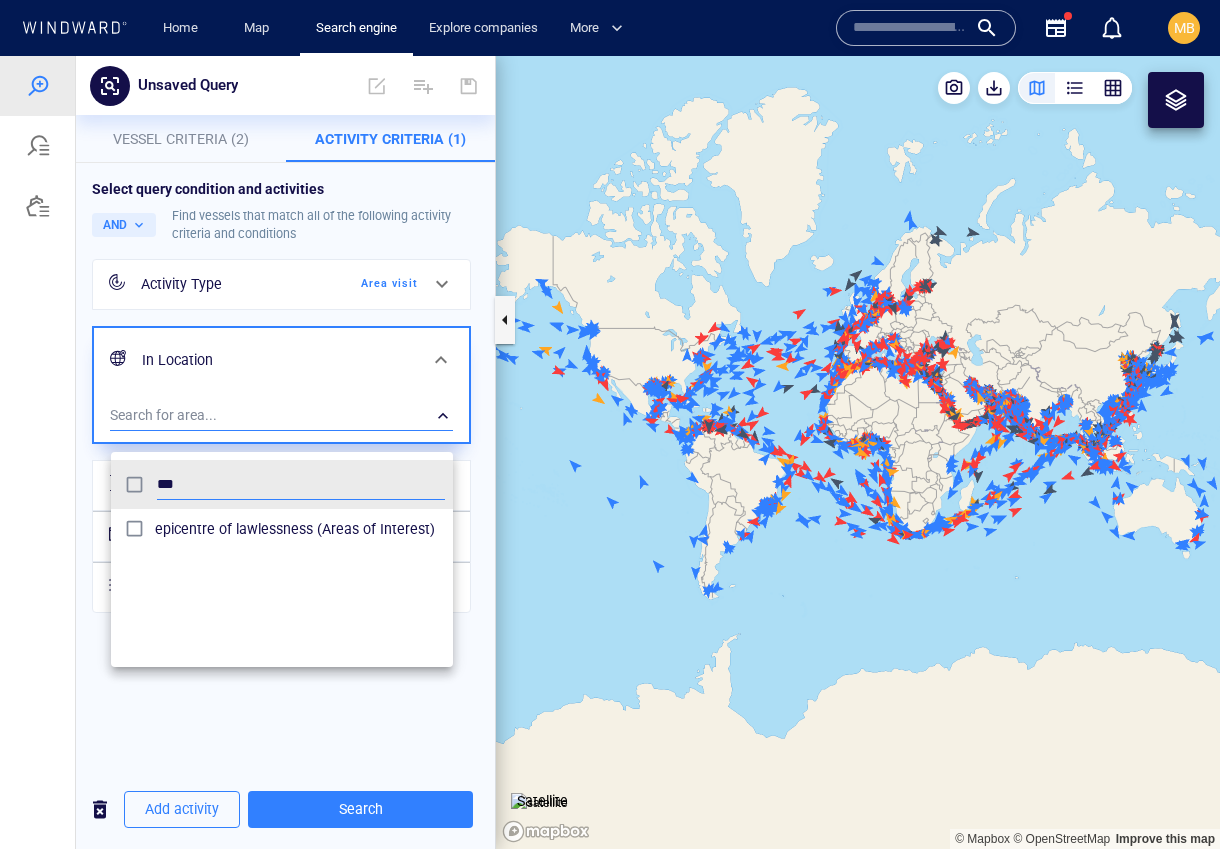 type on "***" 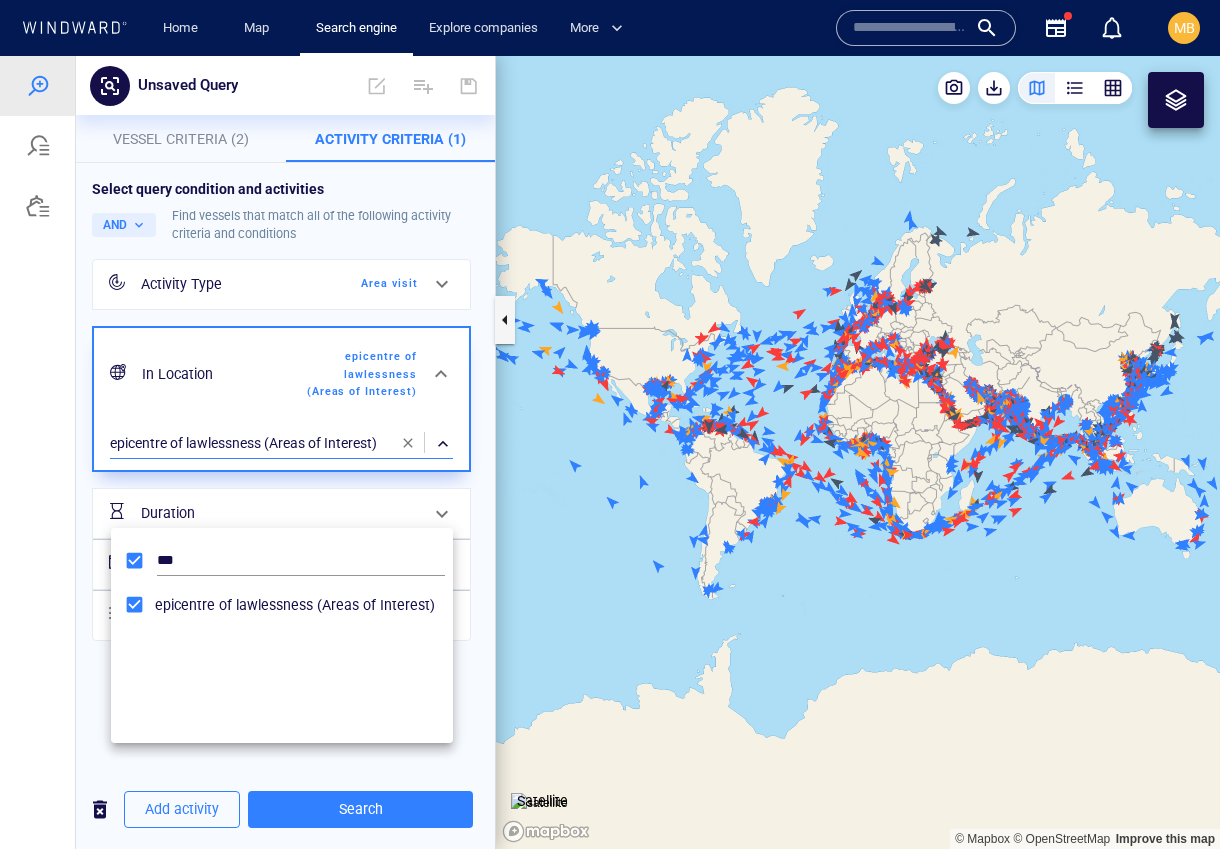 click at bounding box center [610, 452] 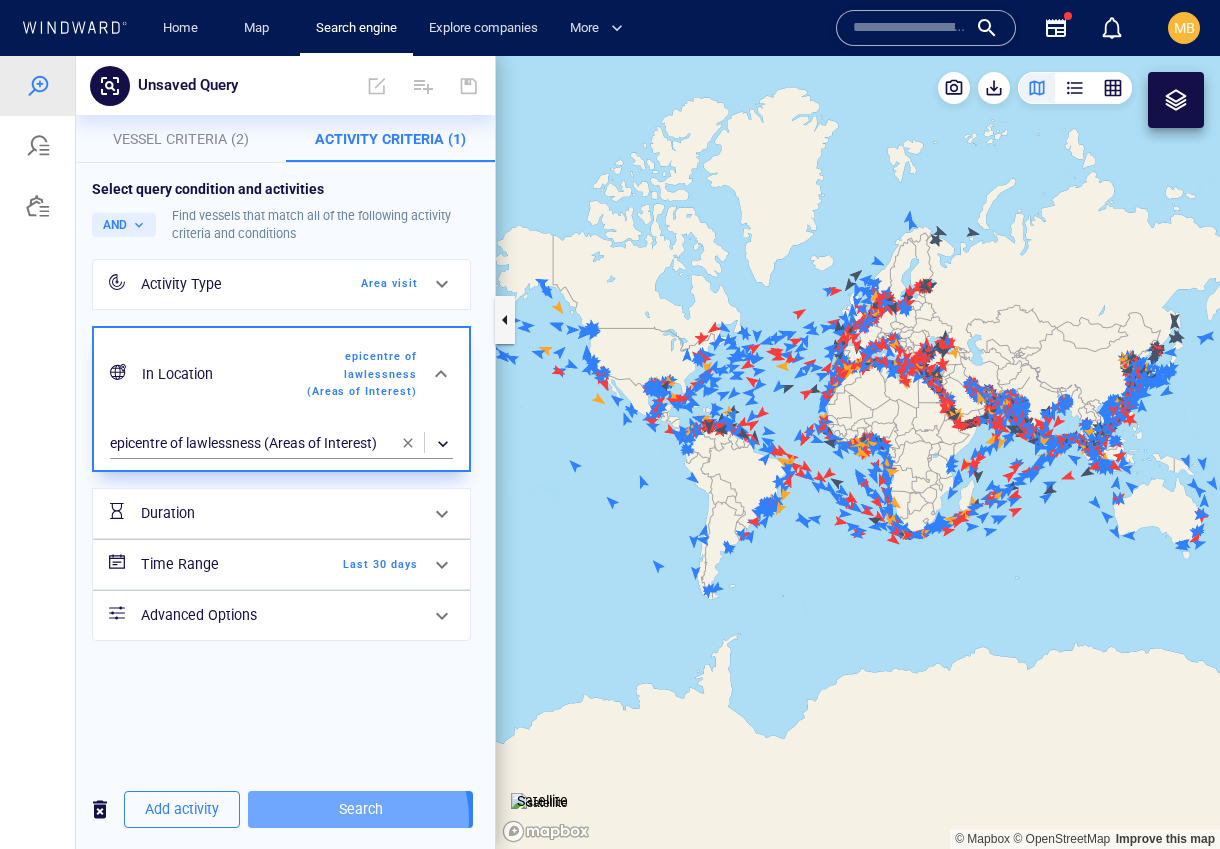 click on "Search" at bounding box center [360, 809] 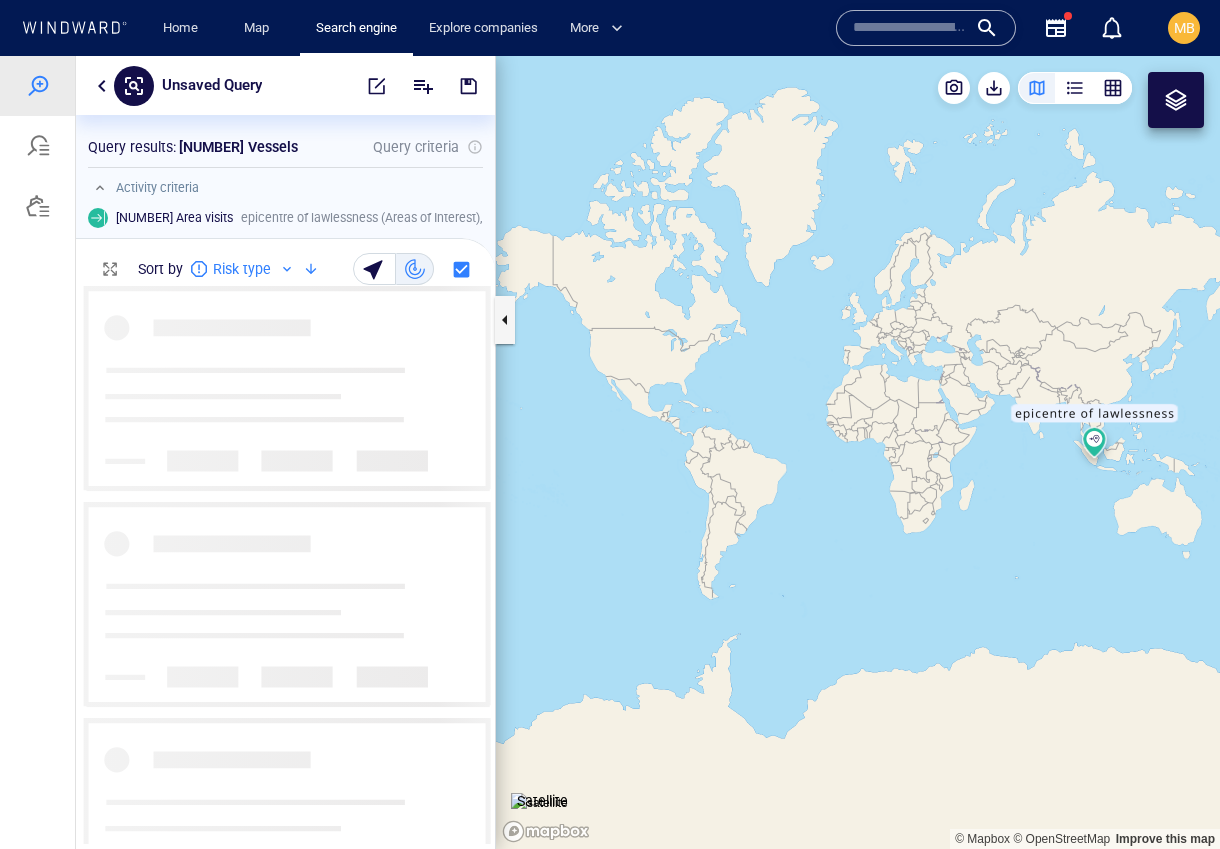 scroll, scrollTop: 1, scrollLeft: 1, axis: both 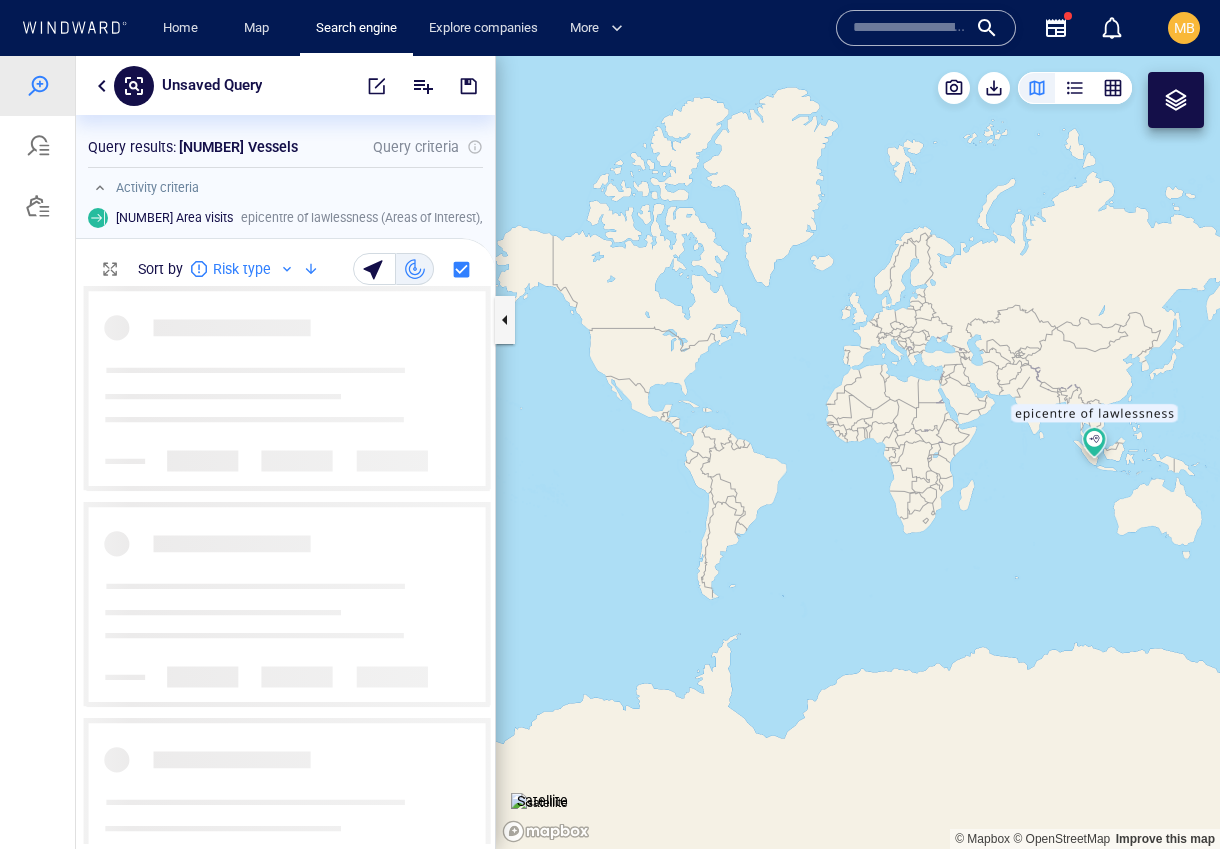 drag, startPoint x: 849, startPoint y: 545, endPoint x: 641, endPoint y: 555, distance: 208.24025 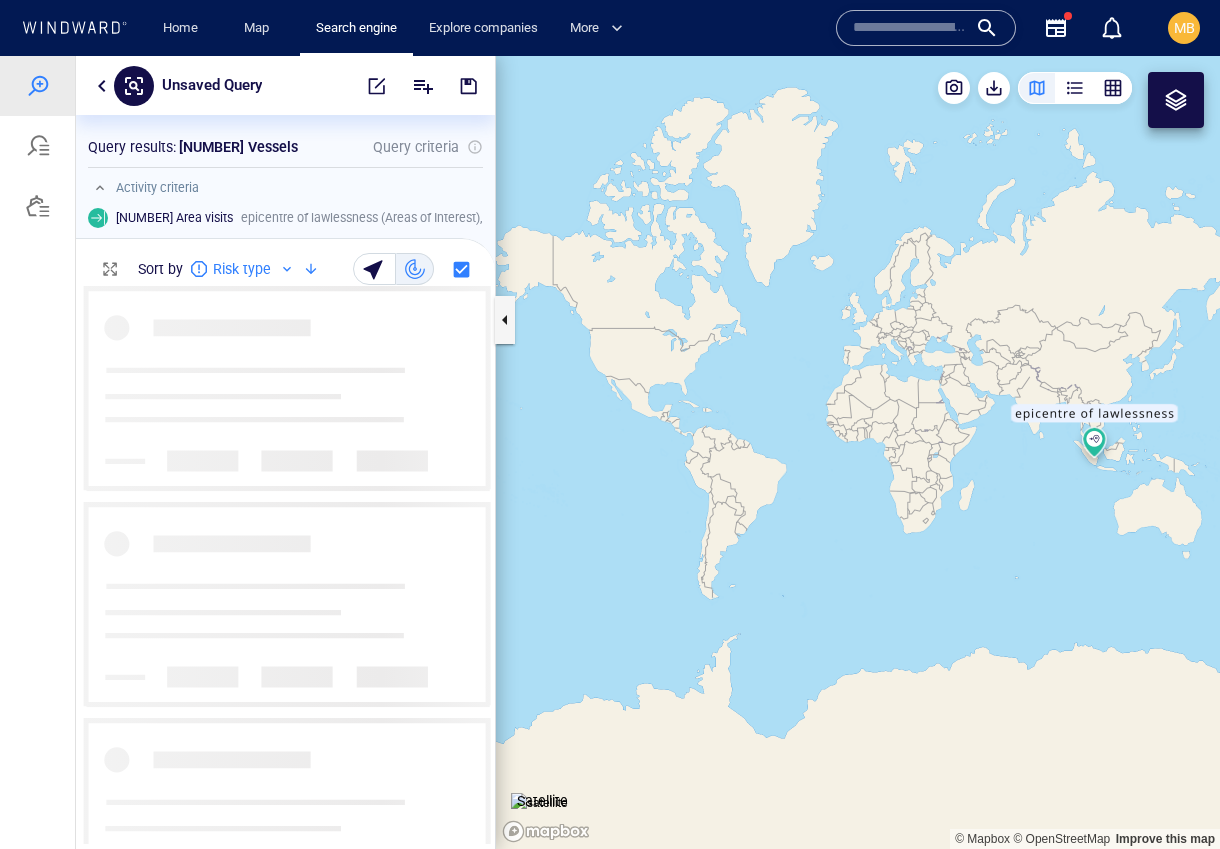 click at bounding box center [858, 452] 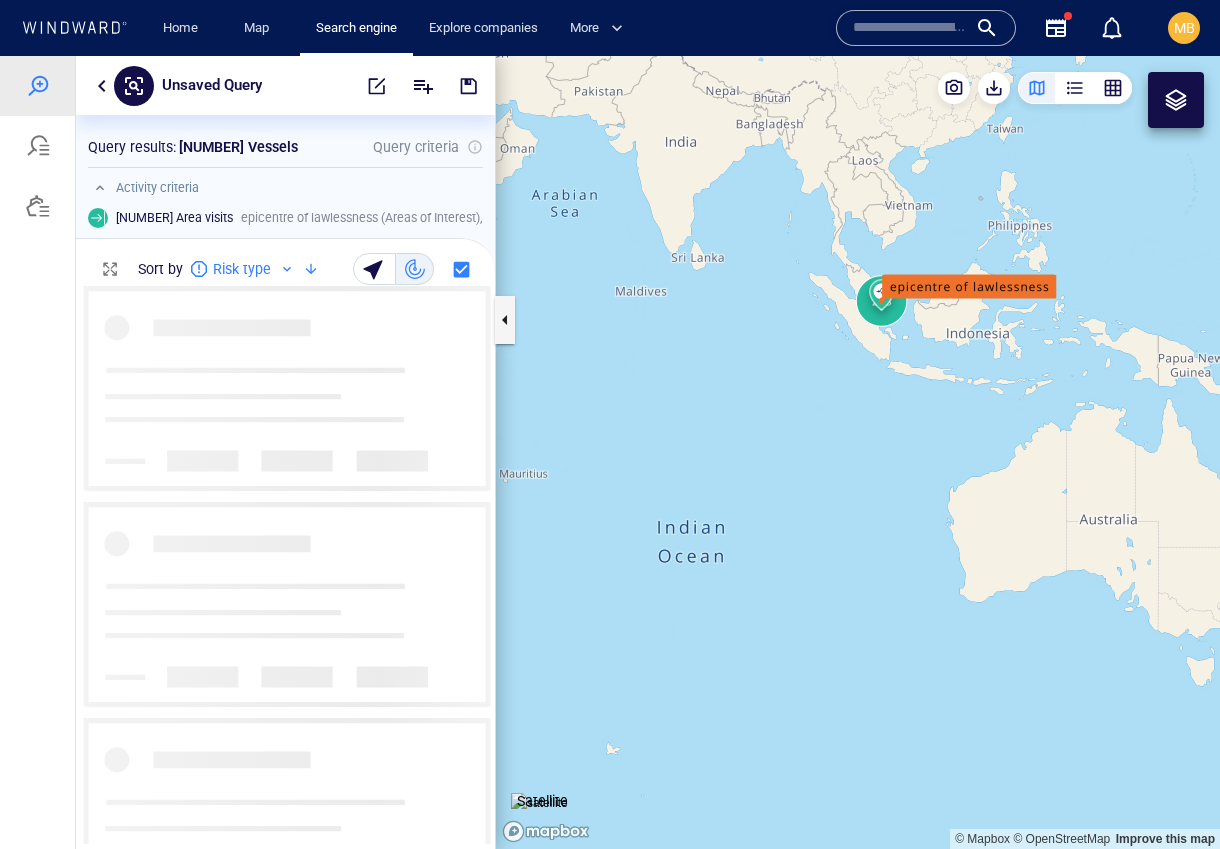 drag, startPoint x: 894, startPoint y: 439, endPoint x: 868, endPoint y: 472, distance: 42.0119 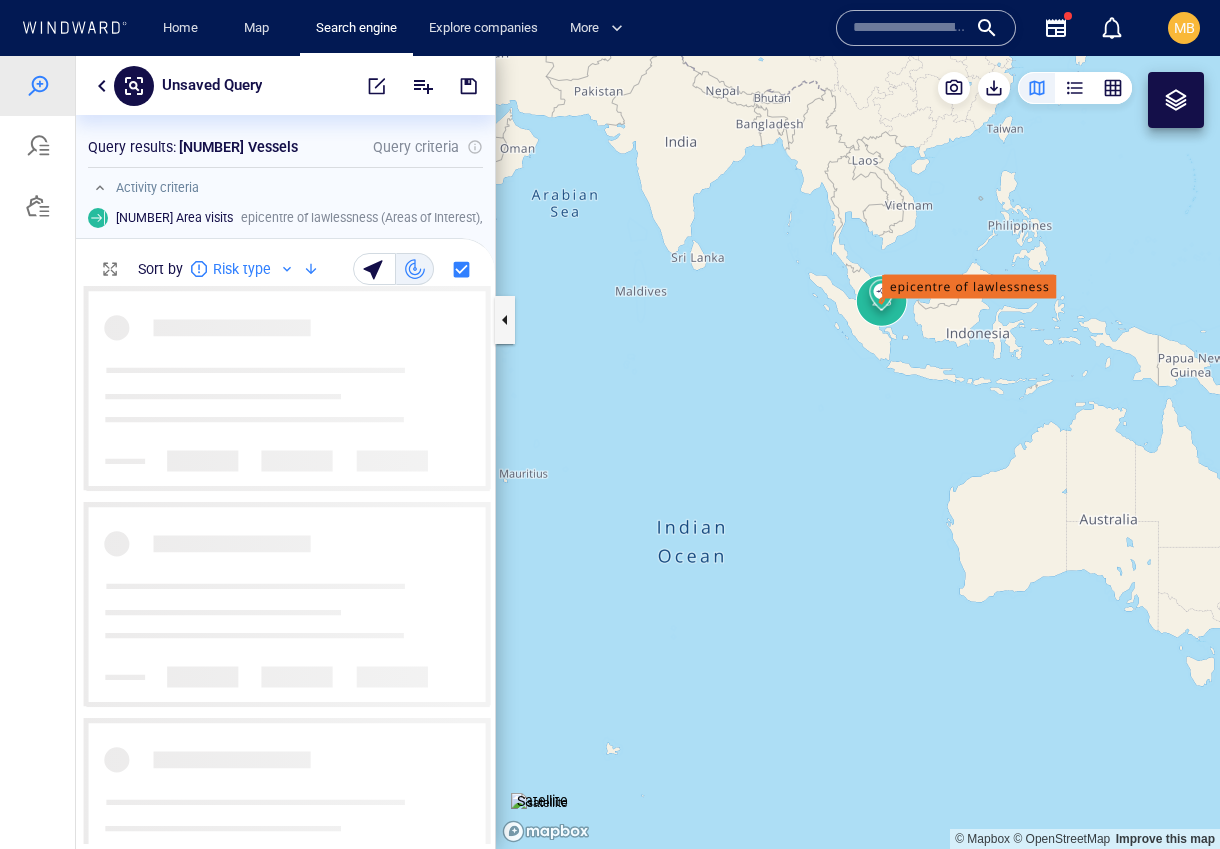 click at bounding box center (858, 452) 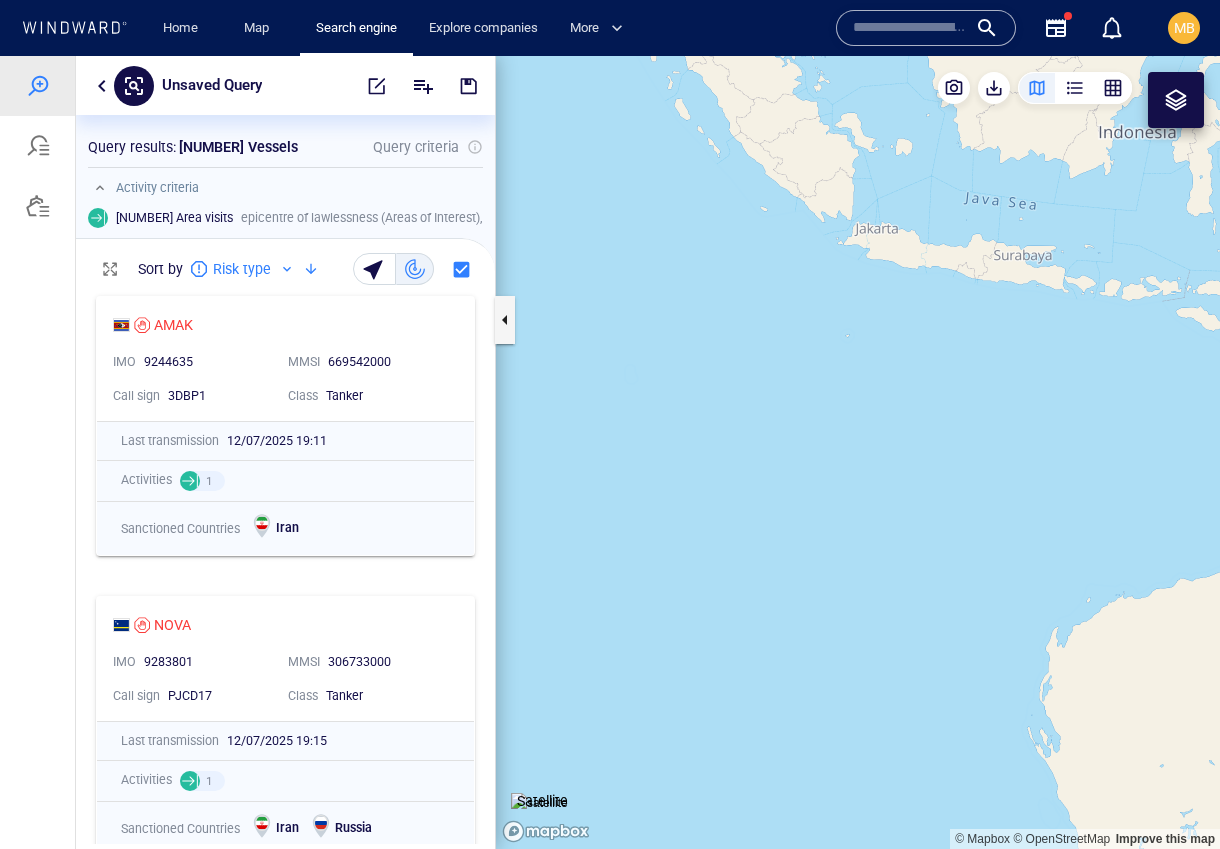 drag, startPoint x: 838, startPoint y: 431, endPoint x: 835, endPoint y: 609, distance: 178.02528 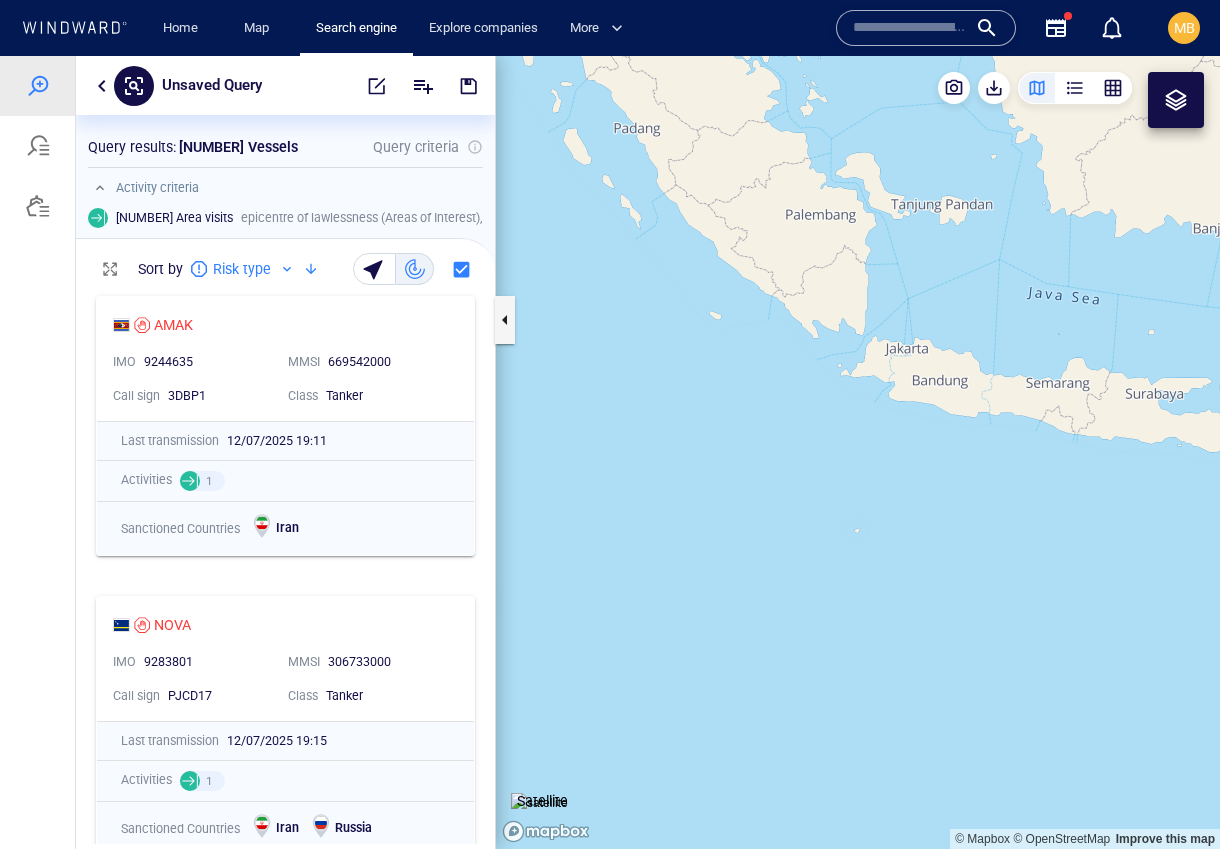 drag, startPoint x: 817, startPoint y: 443, endPoint x: 800, endPoint y: 700, distance: 257.56165 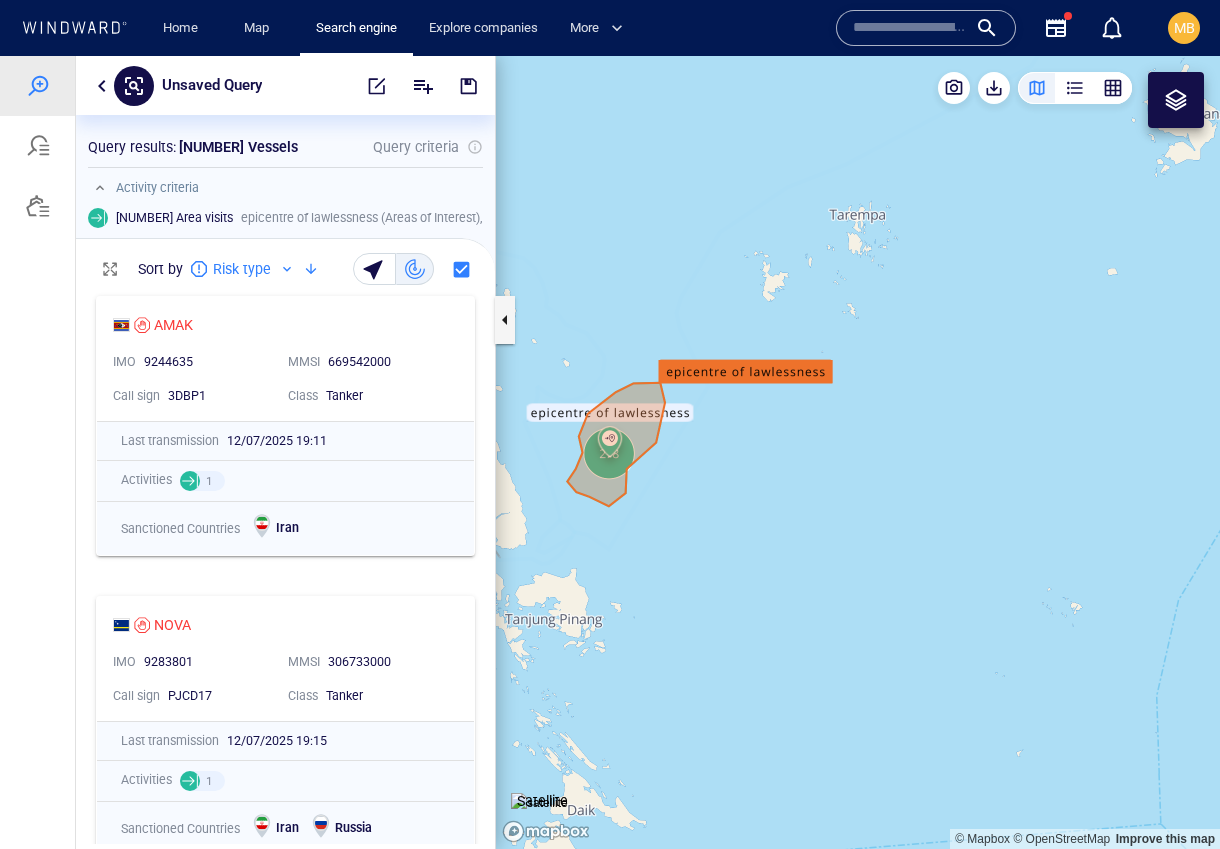 drag, startPoint x: 730, startPoint y: 564, endPoint x: 917, endPoint y: 616, distance: 194.09534 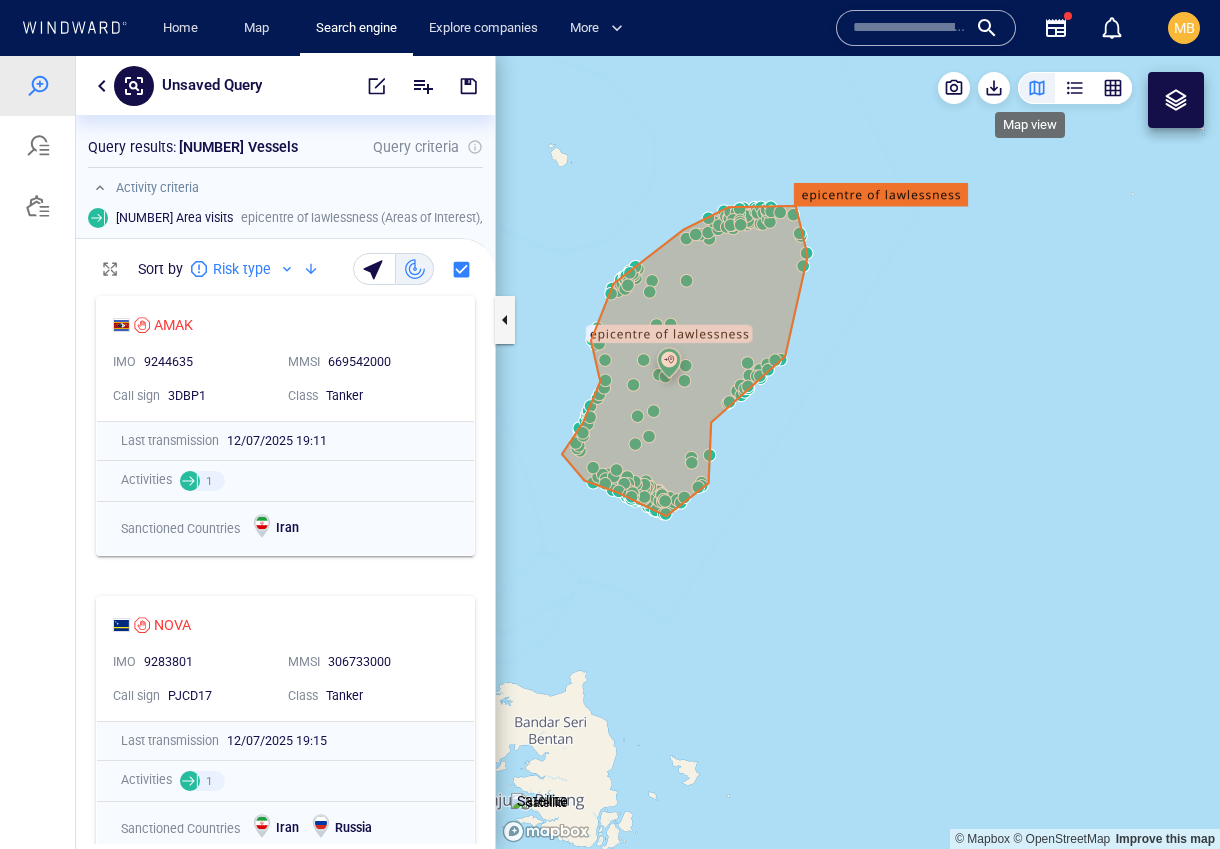 click at bounding box center (1037, 88) 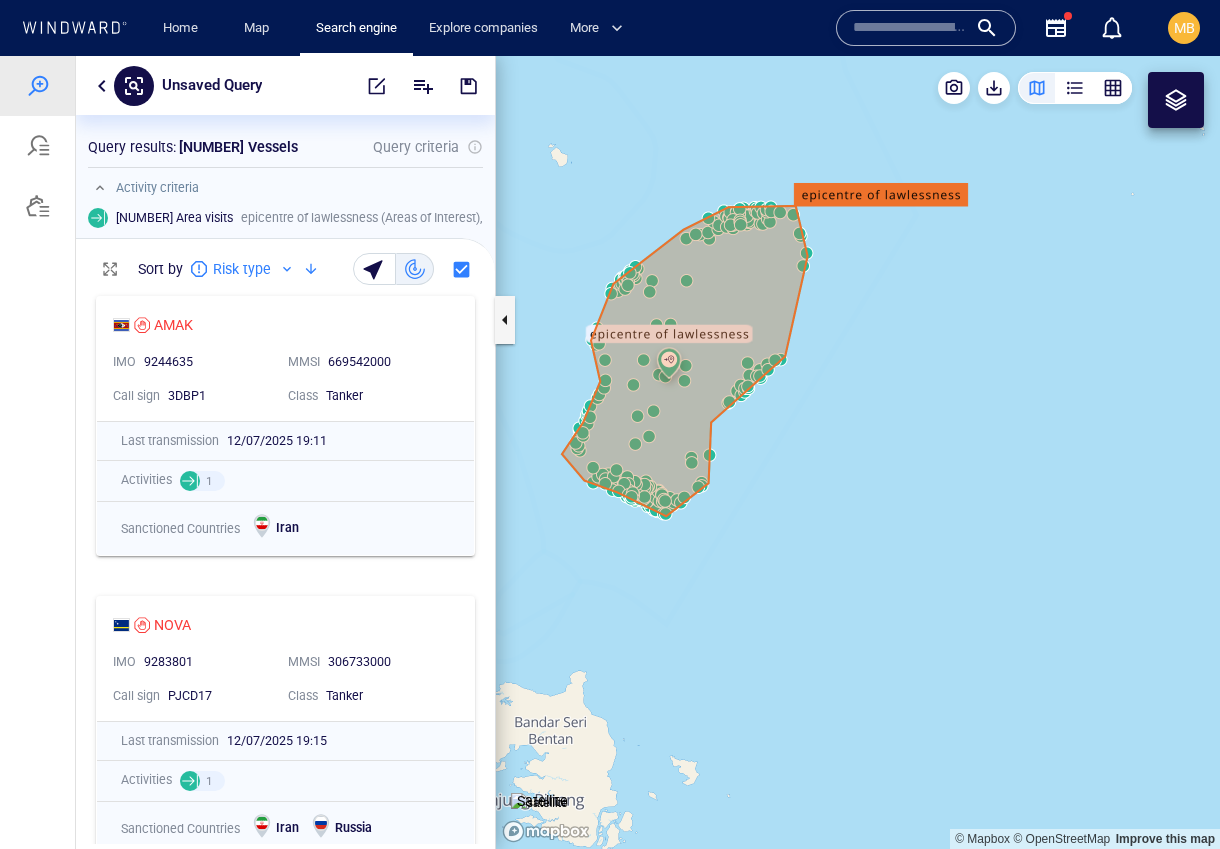 click at bounding box center [858, 452] 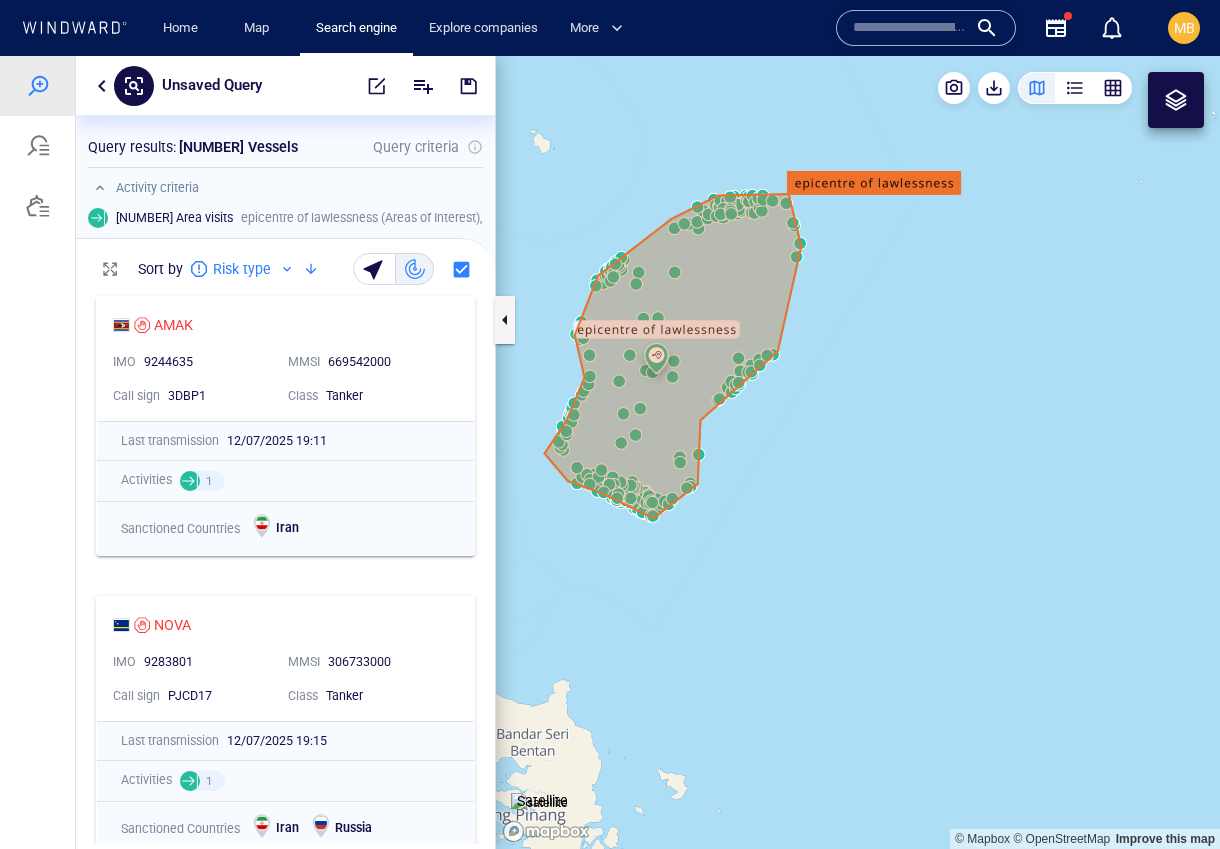 drag, startPoint x: 818, startPoint y: 459, endPoint x: 896, endPoint y: 519, distance: 98.40732 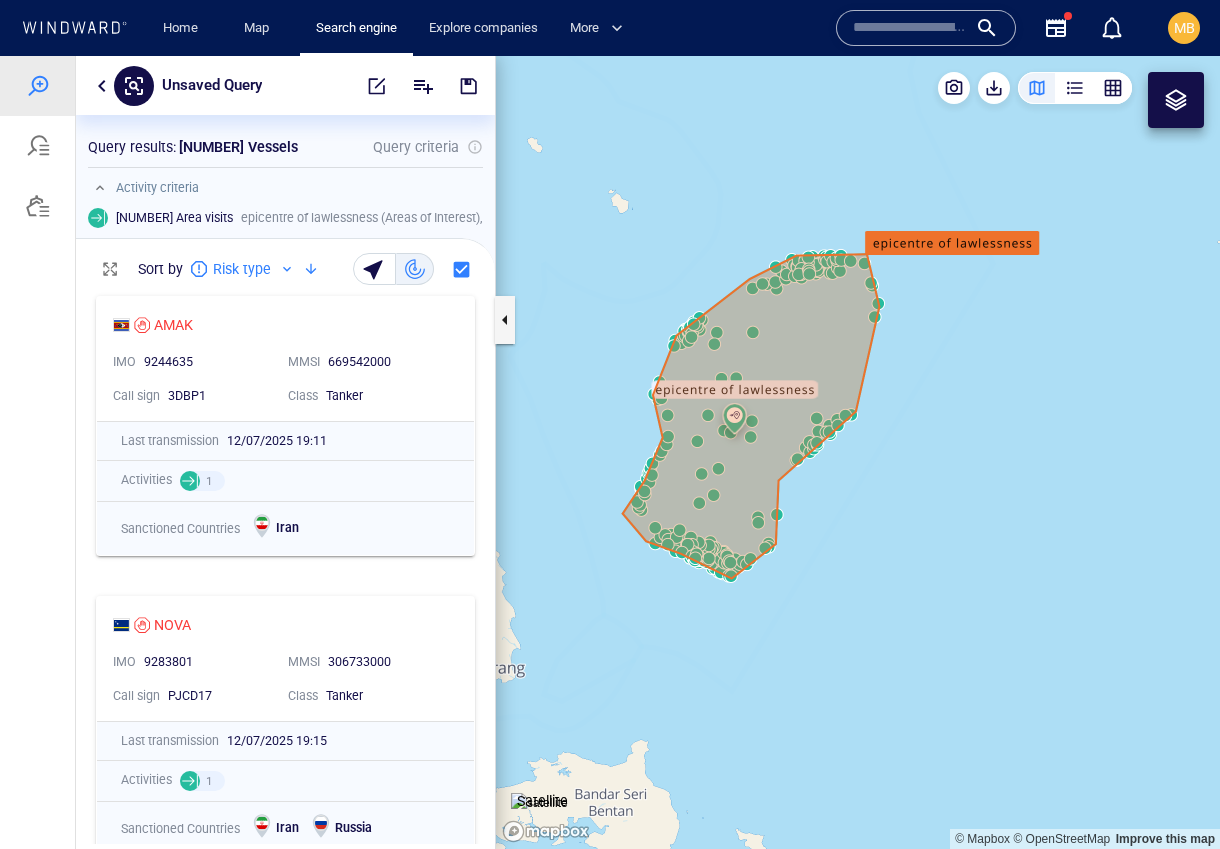 click at bounding box center [858, 452] 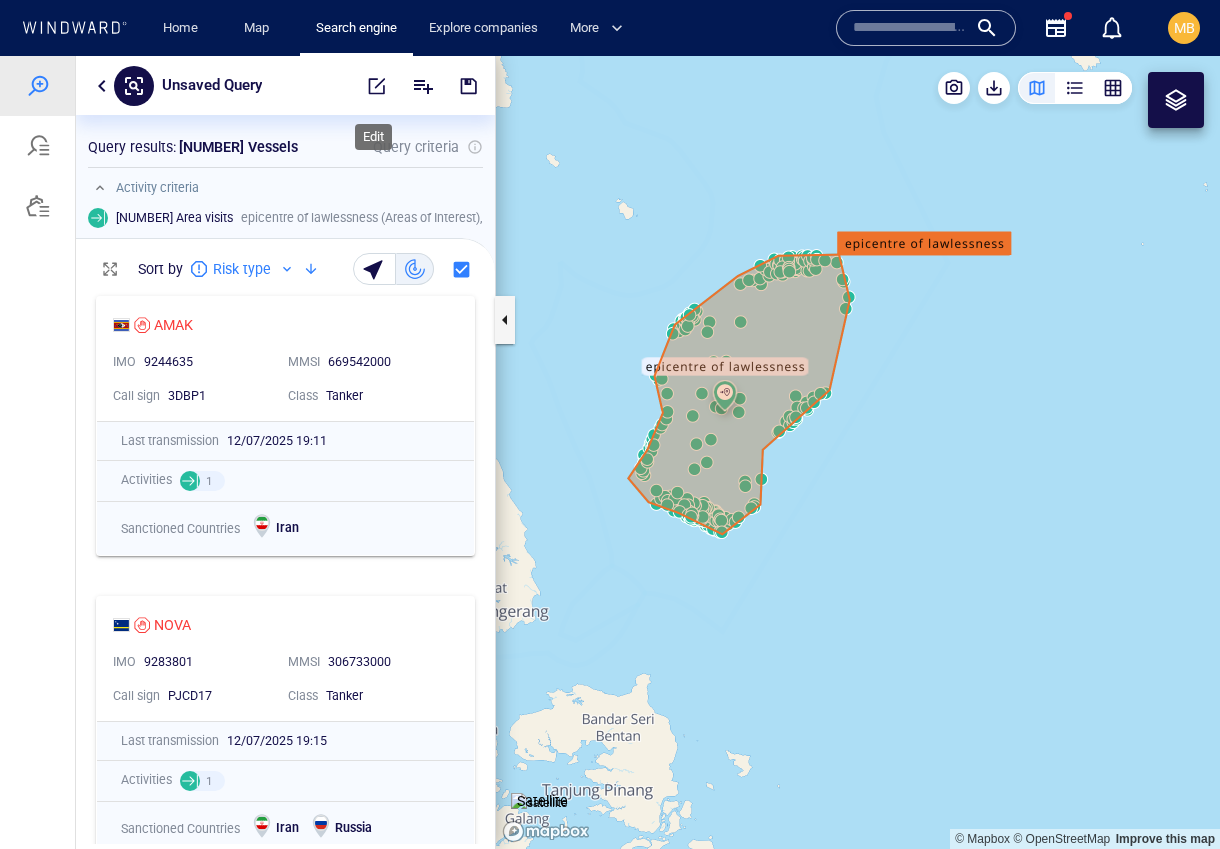 click at bounding box center [377, 86] 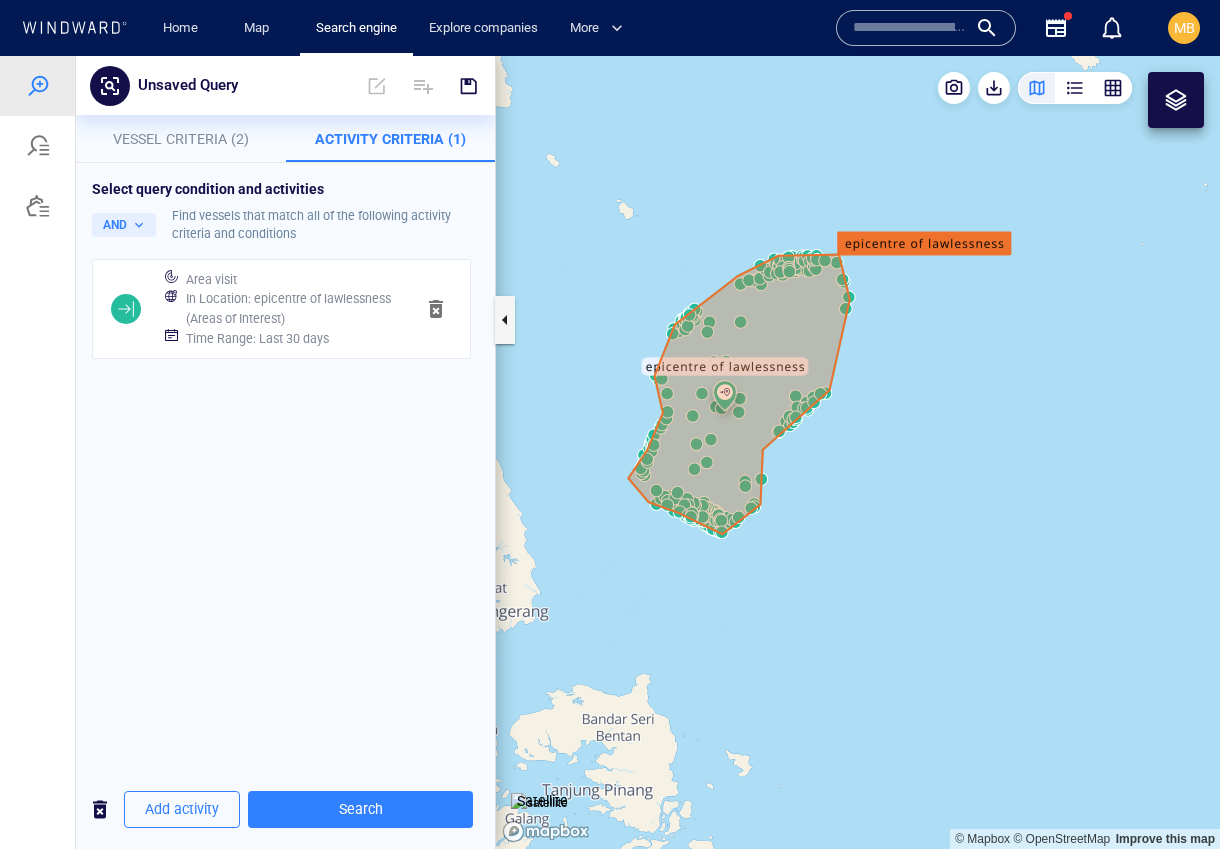 click on "Vessel Criteria (2)" at bounding box center [181, 139] 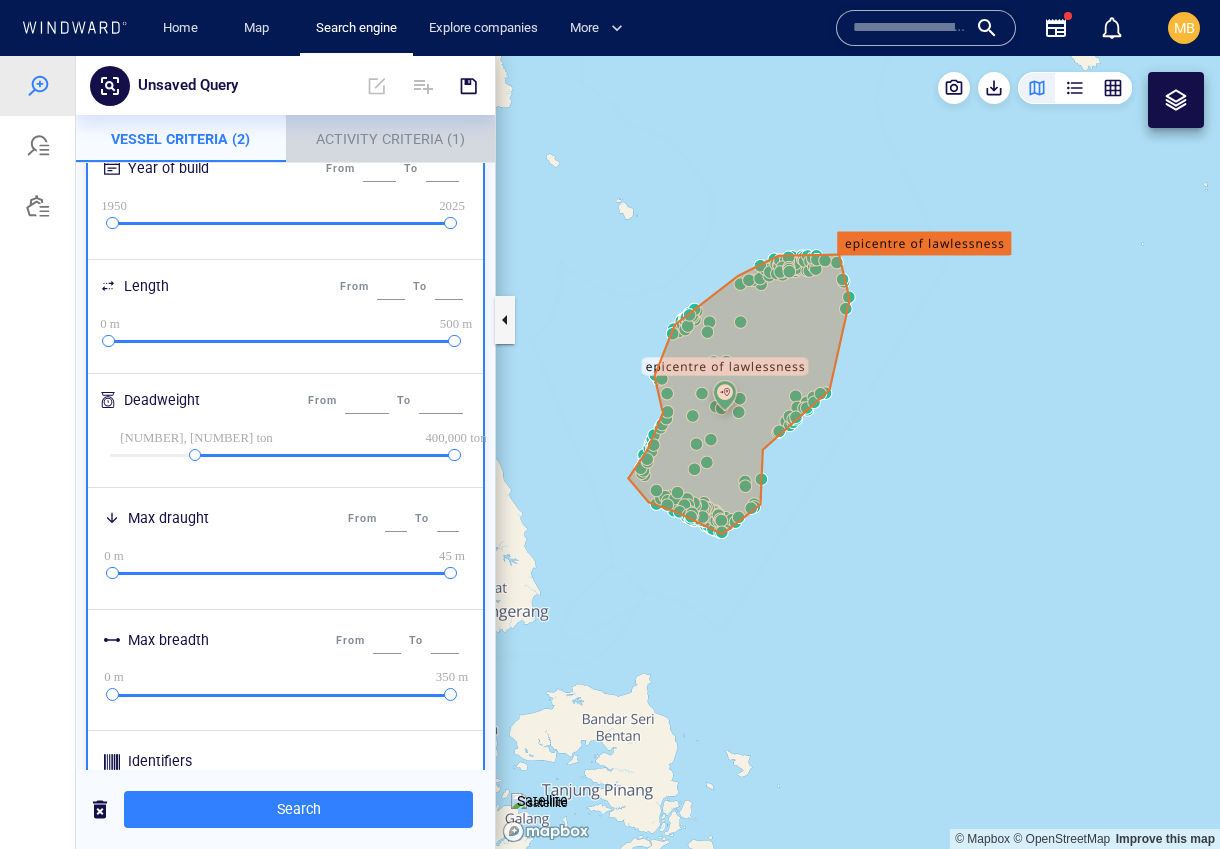 click on "Activity Criteria (1)" at bounding box center (390, 139) 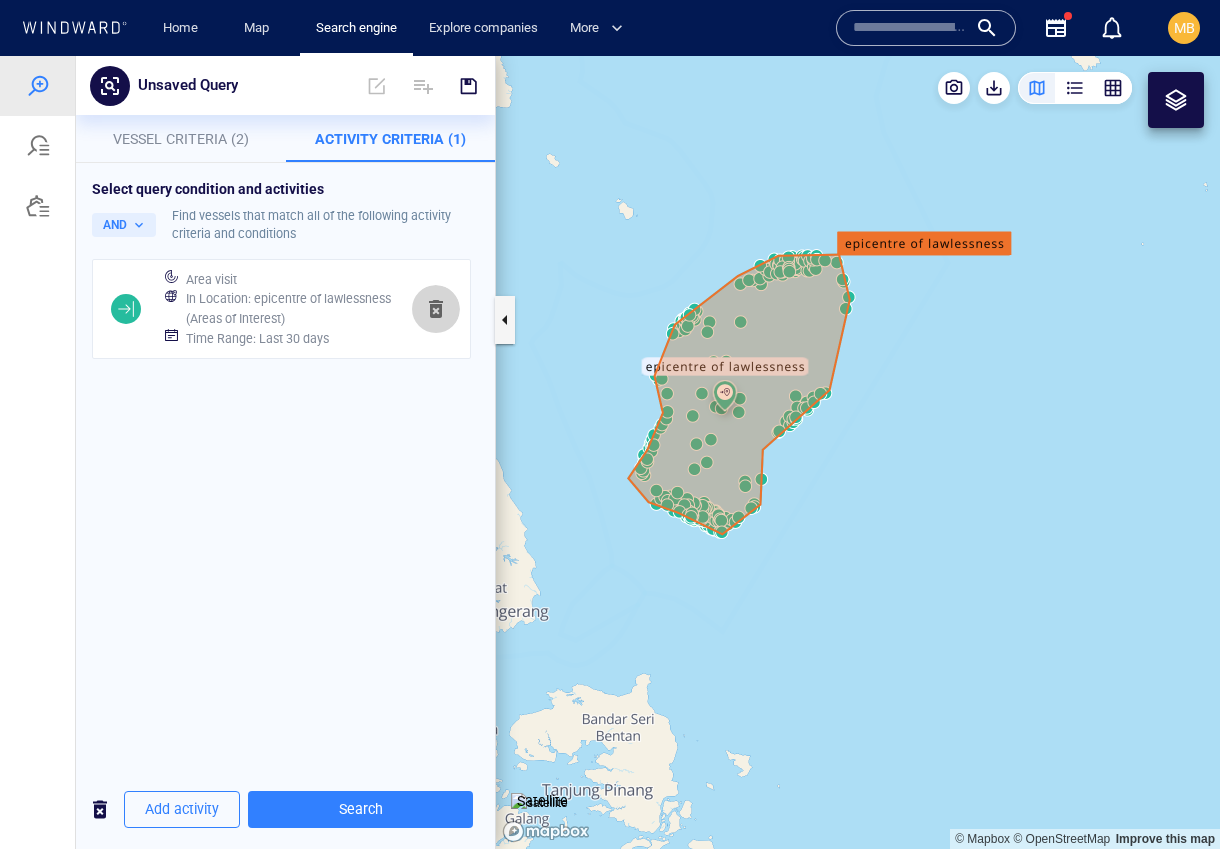 click at bounding box center [436, 309] 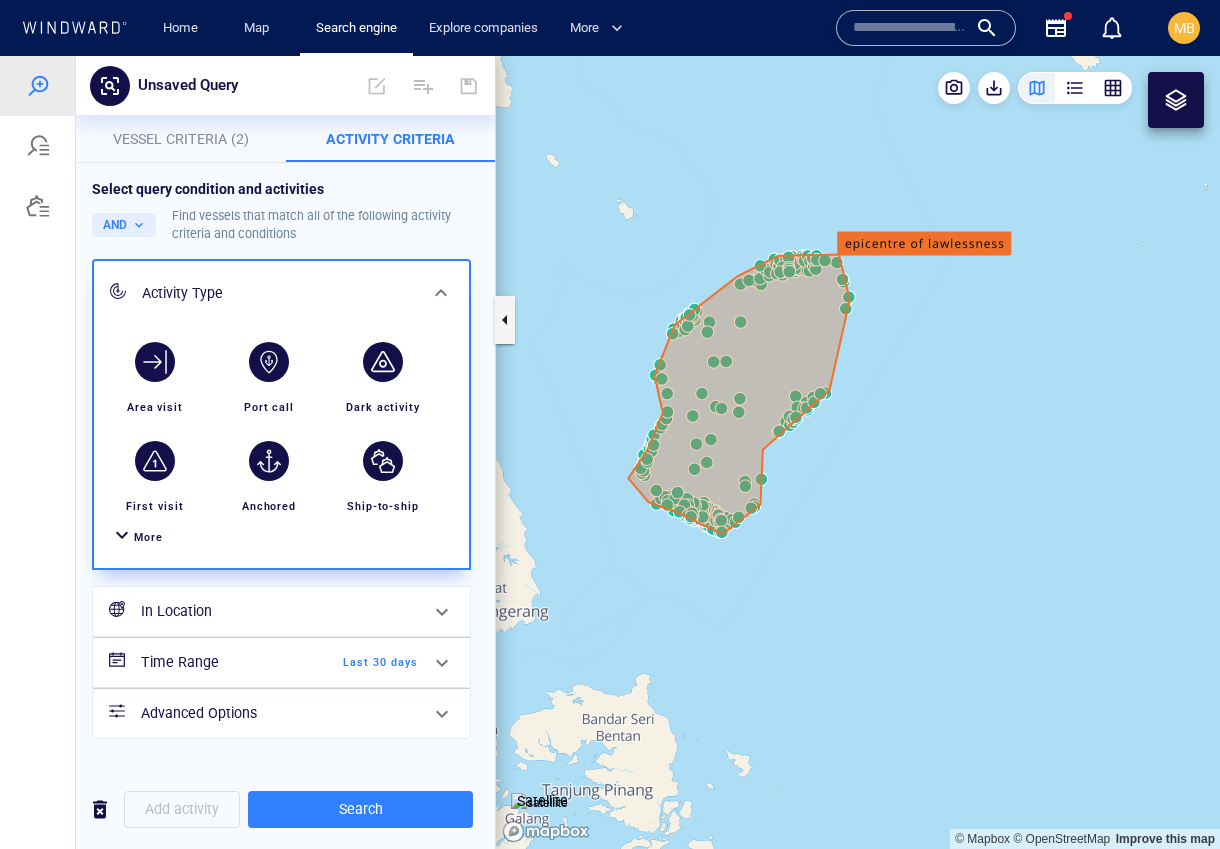 click on "Vessel Criteria (2)" at bounding box center [181, 139] 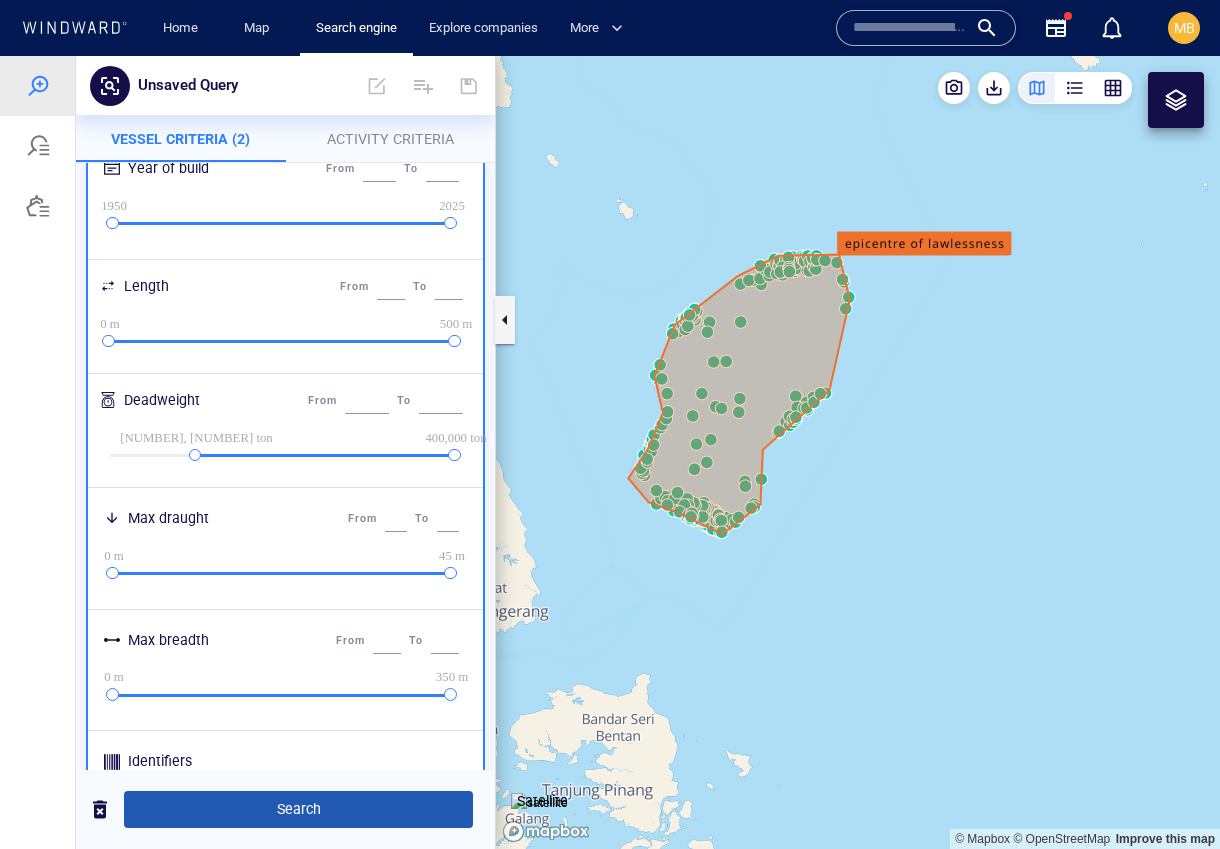 click on "Search" at bounding box center (298, 809) 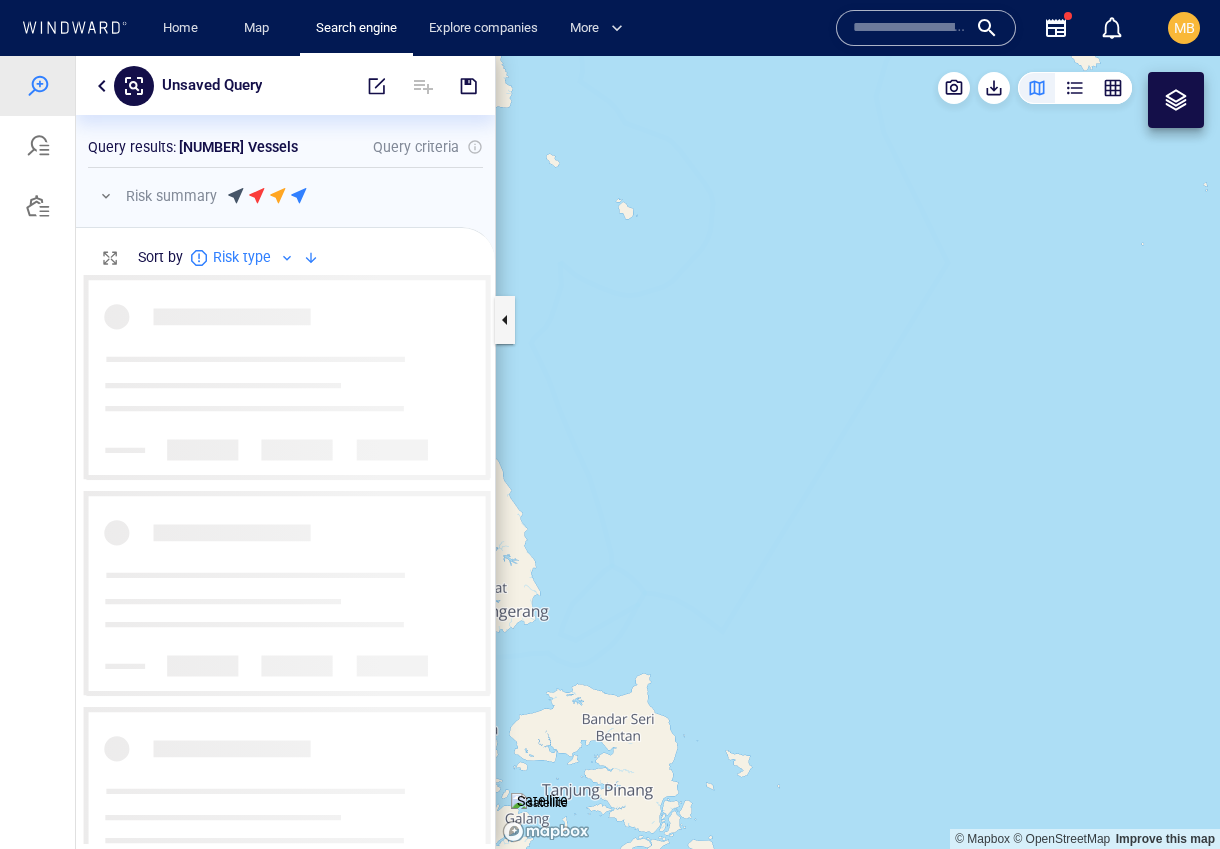 scroll, scrollTop: 1, scrollLeft: 1, axis: both 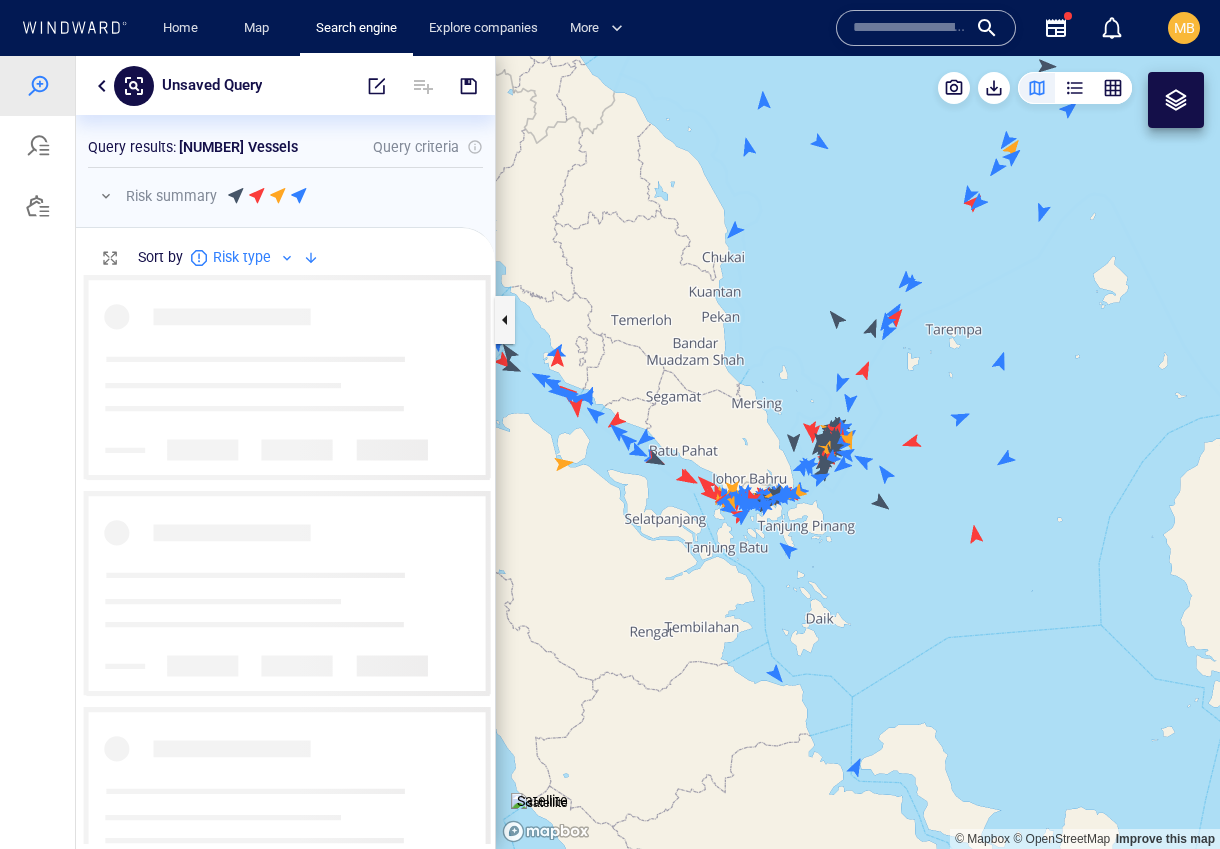 drag, startPoint x: 710, startPoint y: 634, endPoint x: 498, endPoint y: 710, distance: 225.21101 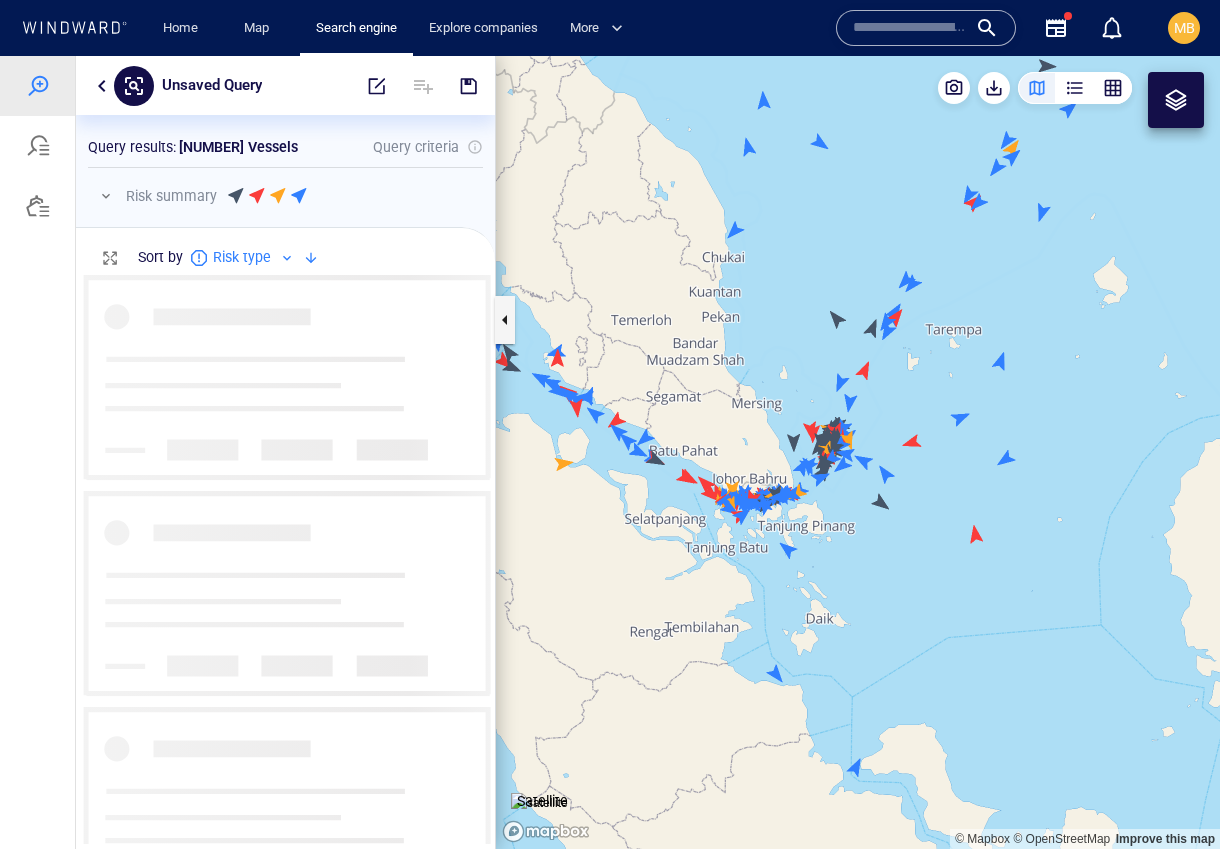 click at bounding box center [858, 452] 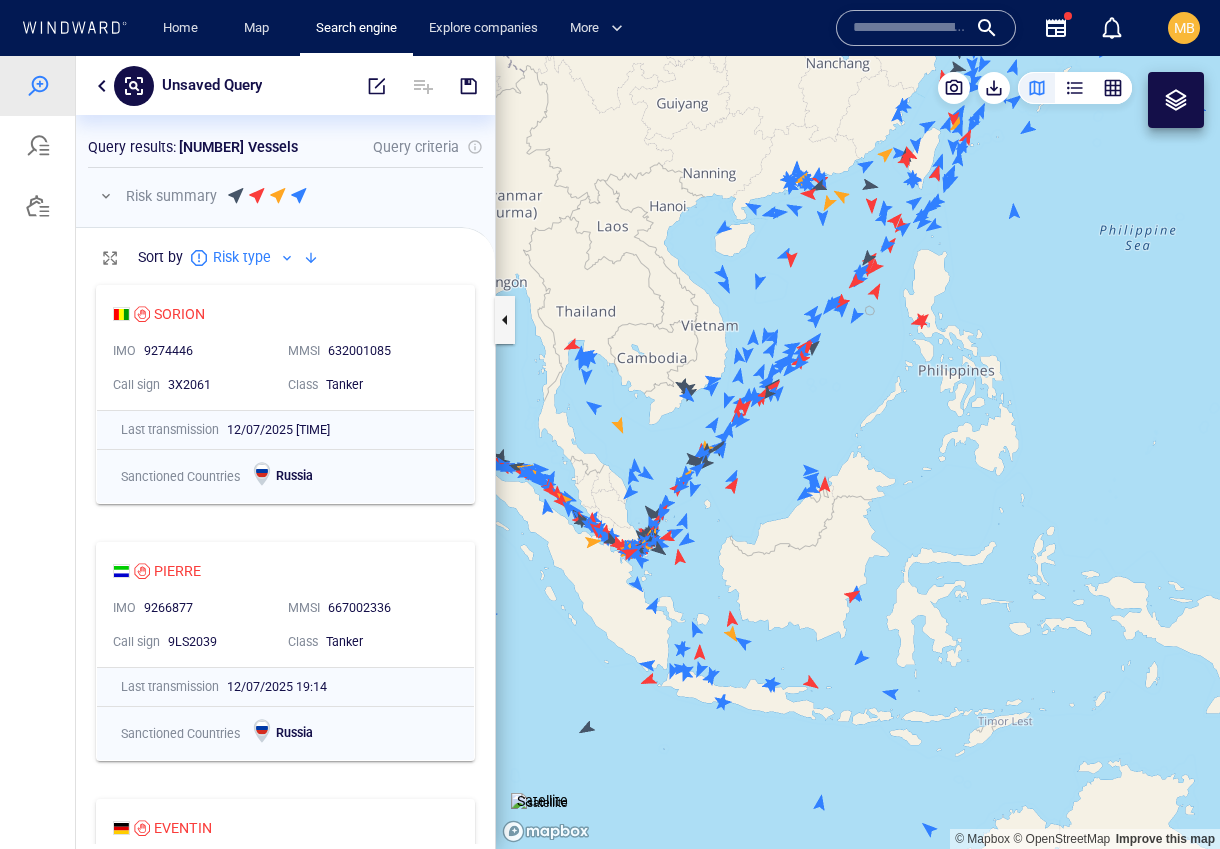 drag, startPoint x: 573, startPoint y: 679, endPoint x: 639, endPoint y: 607, distance: 97.67292 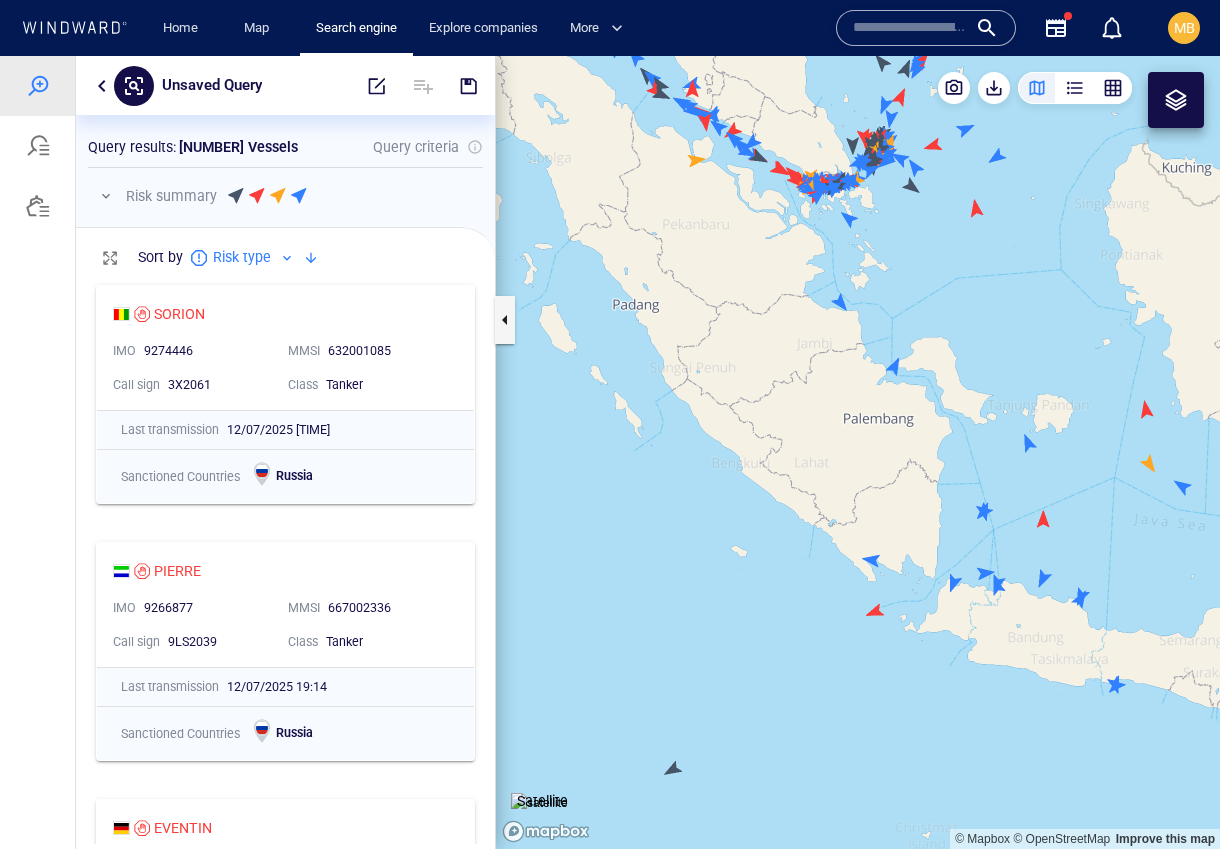drag, startPoint x: 766, startPoint y: 425, endPoint x: 673, endPoint y: 594, distance: 192.89894 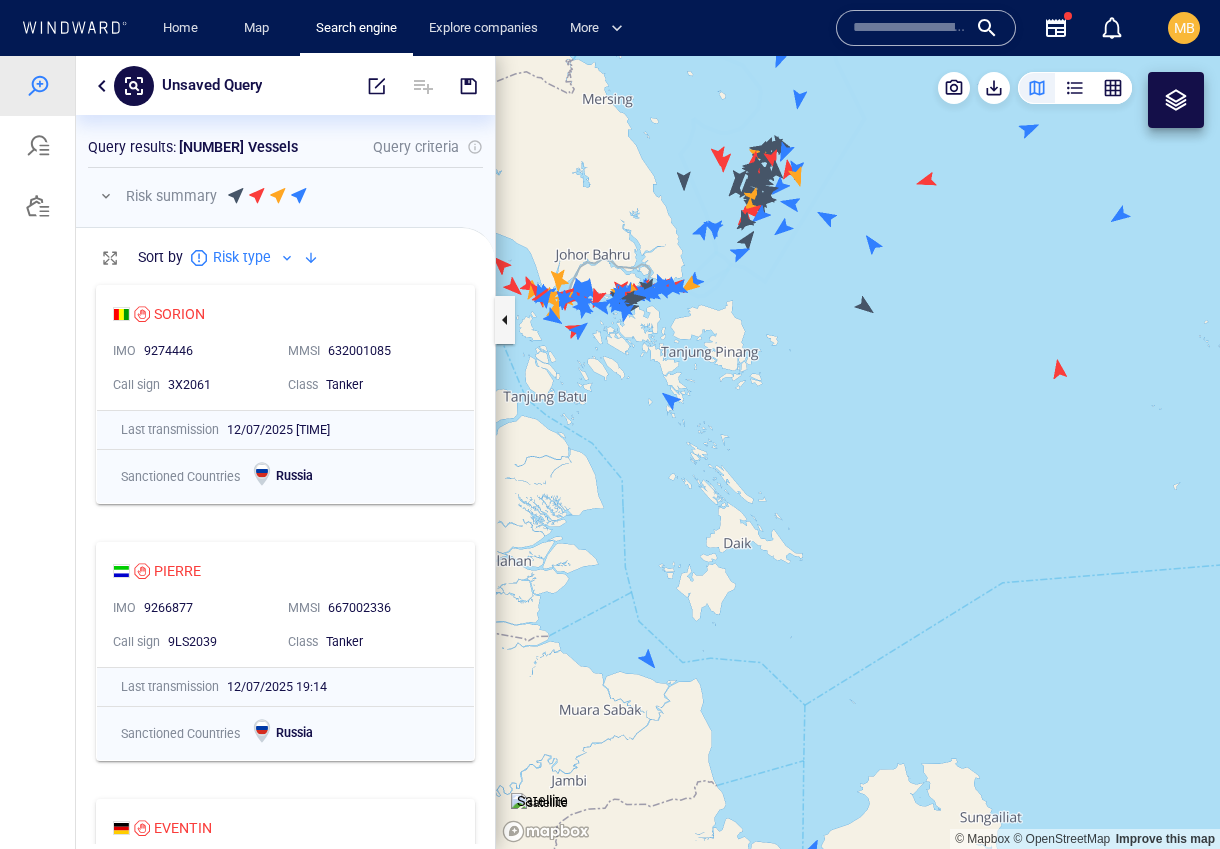 drag, startPoint x: 789, startPoint y: 347, endPoint x: 803, endPoint y: 457, distance: 110.88733 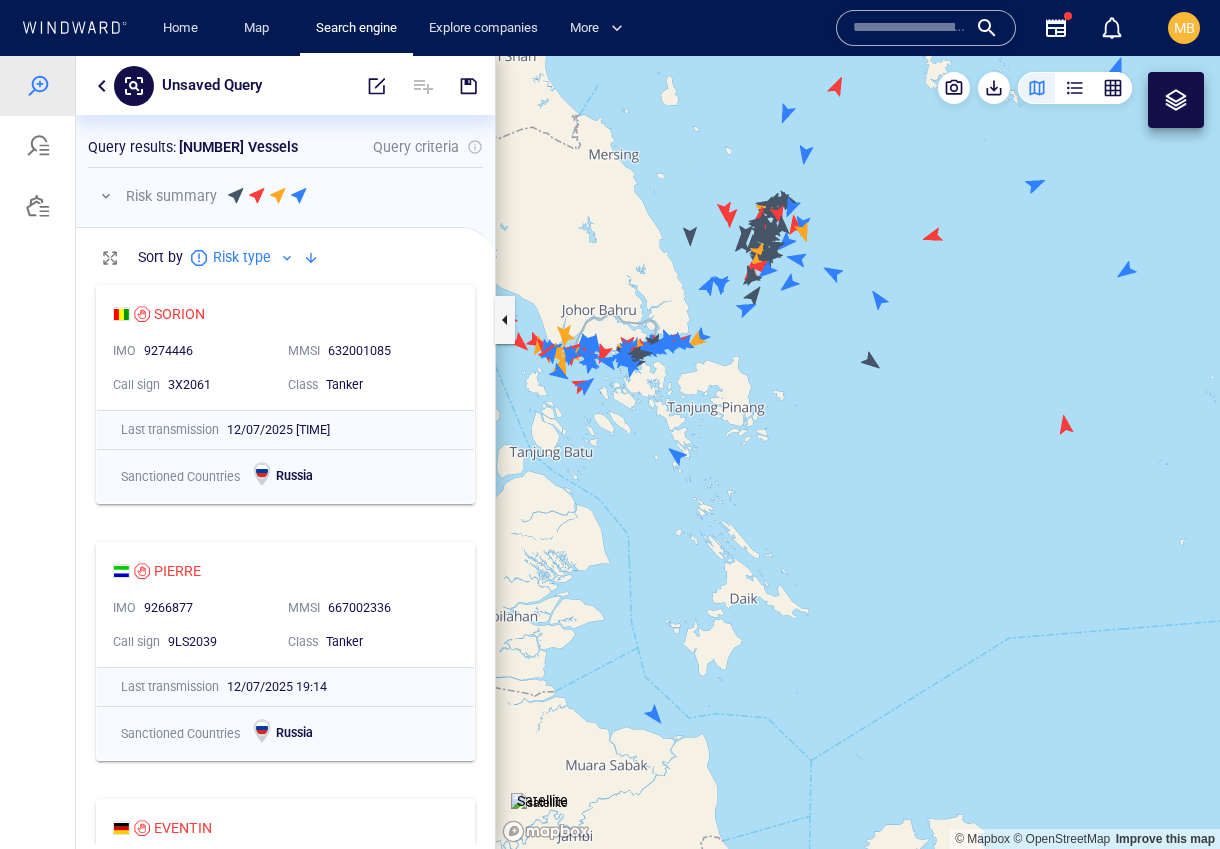 drag, startPoint x: 803, startPoint y: 457, endPoint x: 803, endPoint y: 596, distance: 139 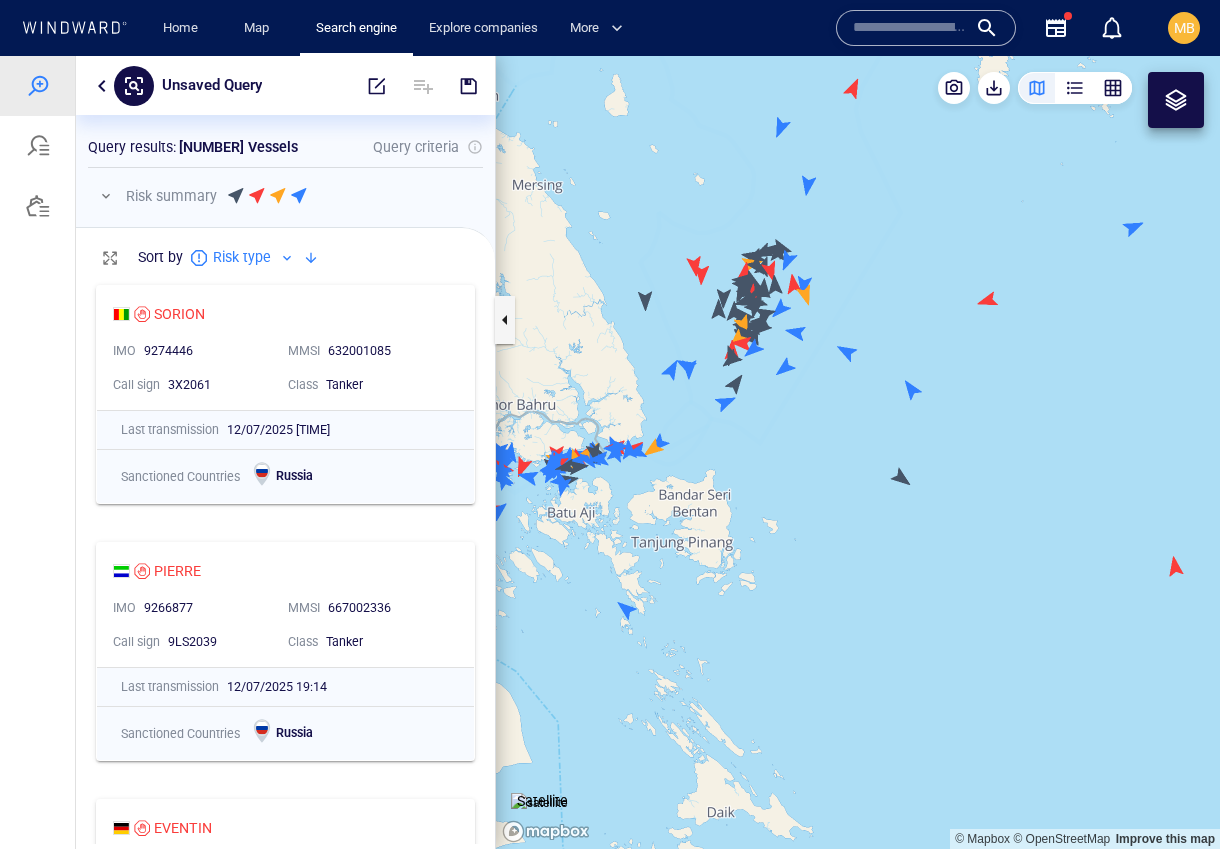 drag, startPoint x: 806, startPoint y: 527, endPoint x: 824, endPoint y: 581, distance: 56.920998 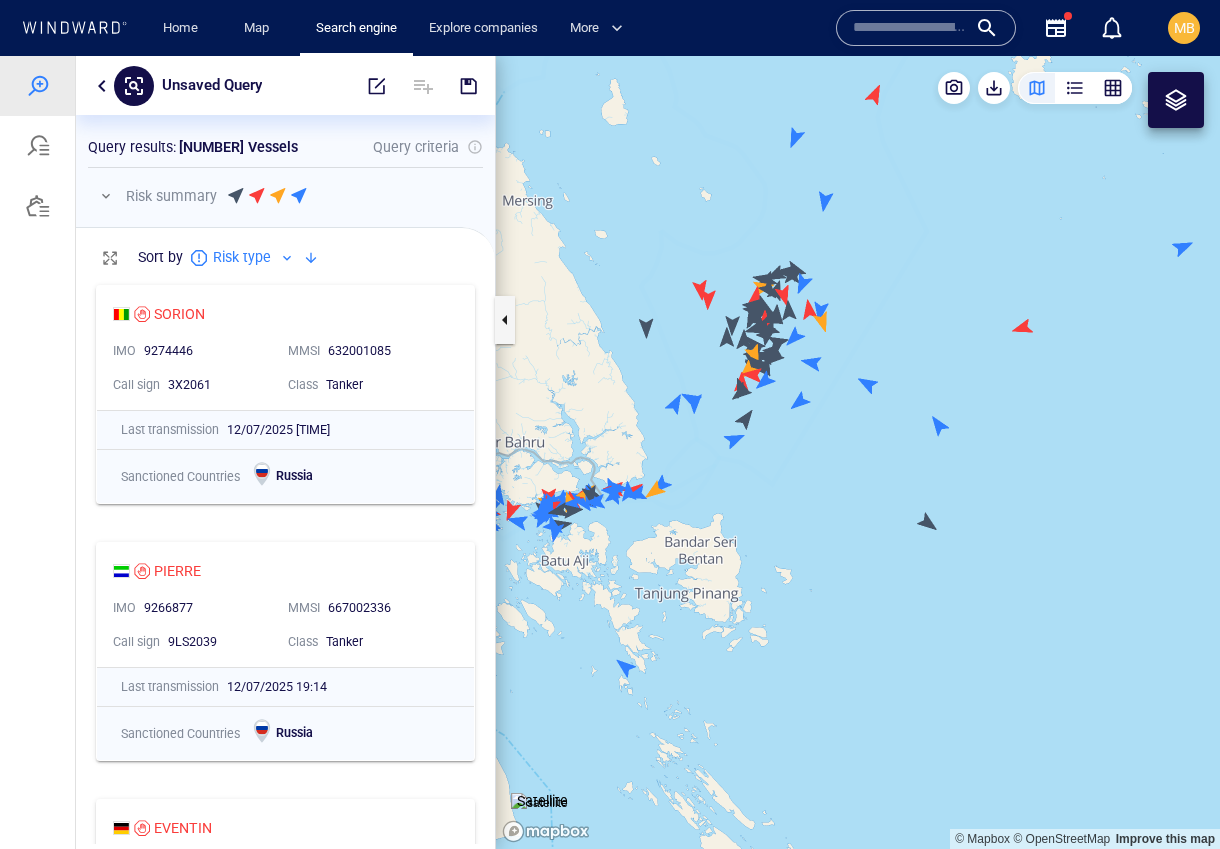 drag, startPoint x: 823, startPoint y: 516, endPoint x: 886, endPoint y: 669, distance: 165.46298 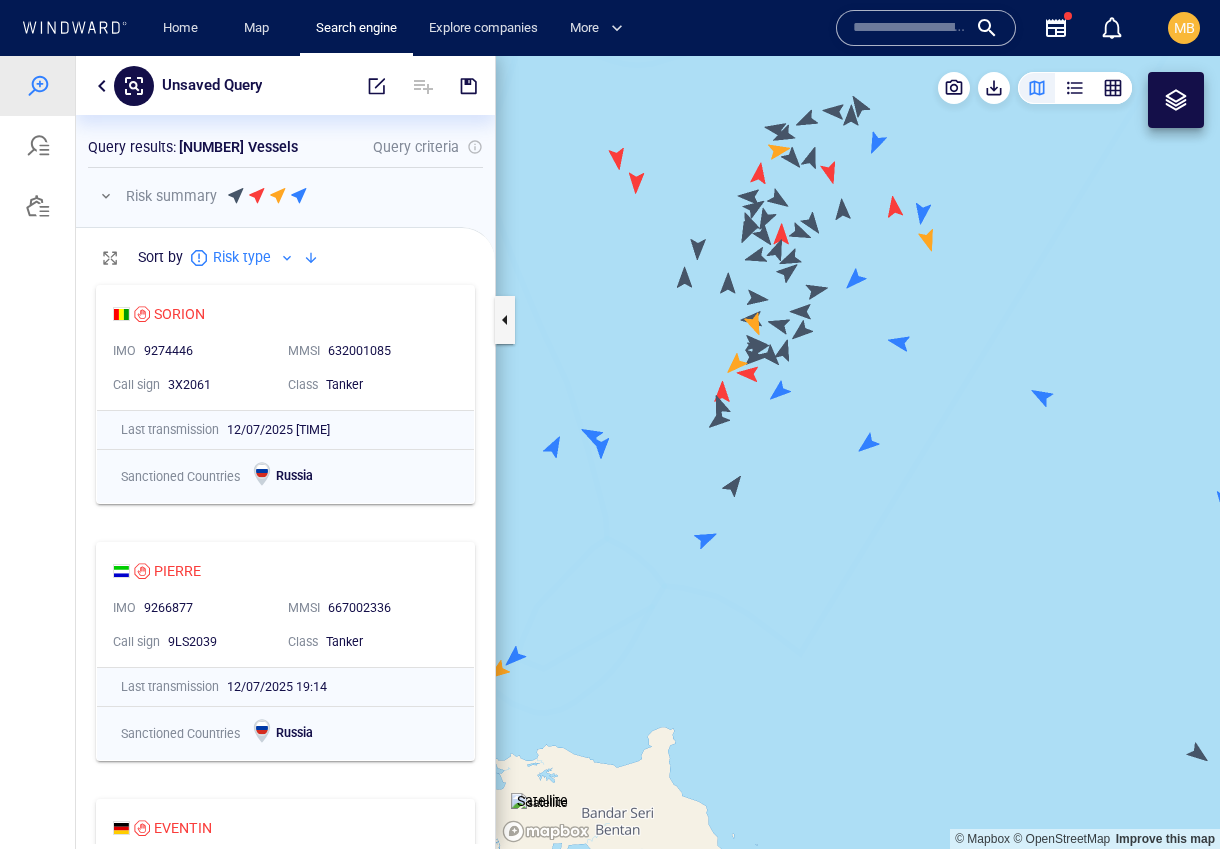 drag, startPoint x: 810, startPoint y: 526, endPoint x: 825, endPoint y: 631, distance: 106.06602 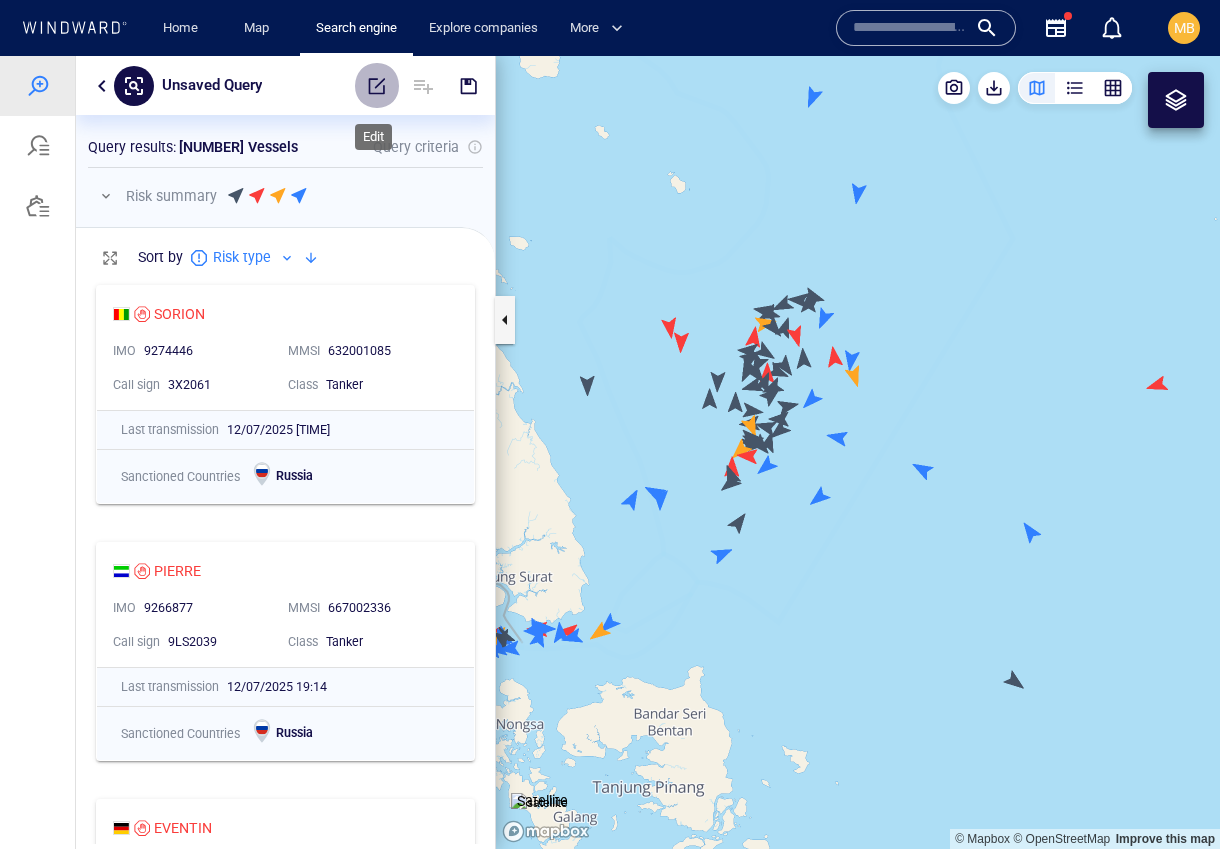 click at bounding box center [377, 86] 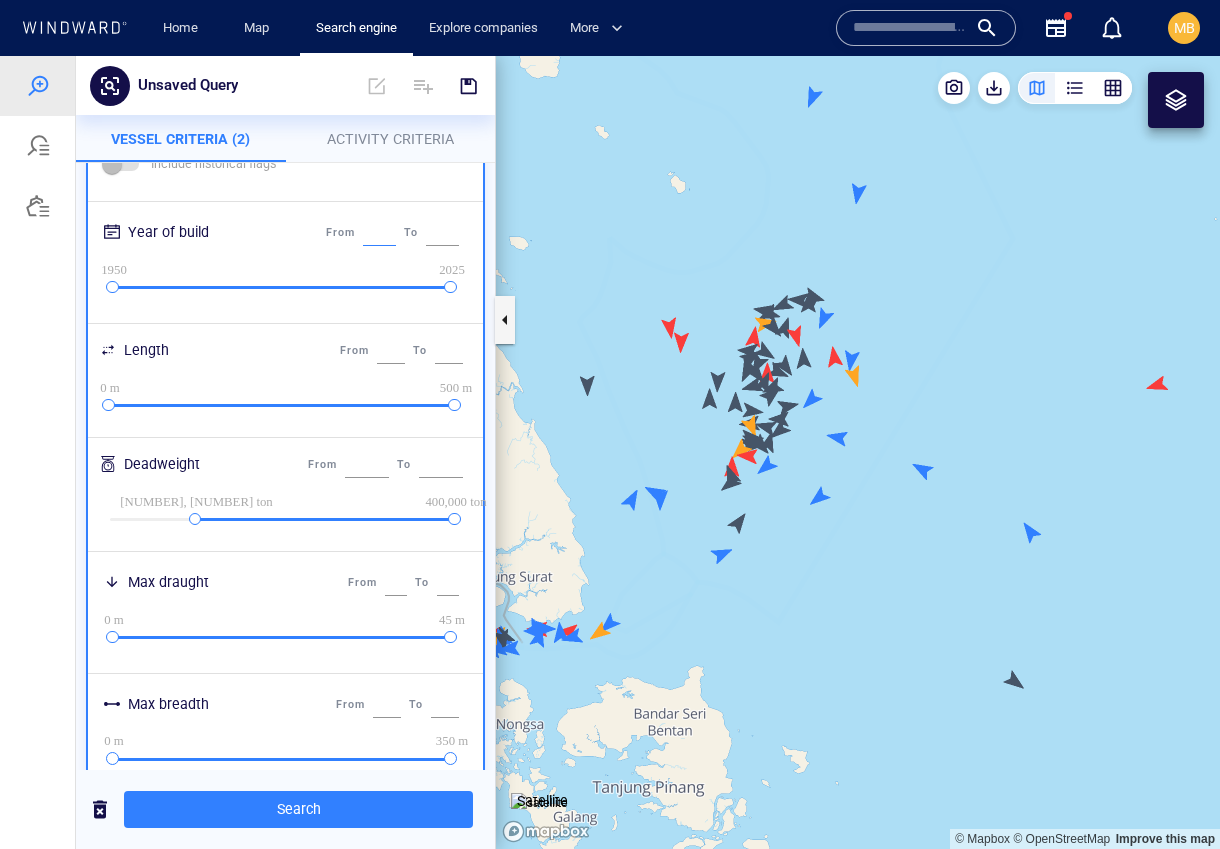 scroll, scrollTop: 350, scrollLeft: 0, axis: vertical 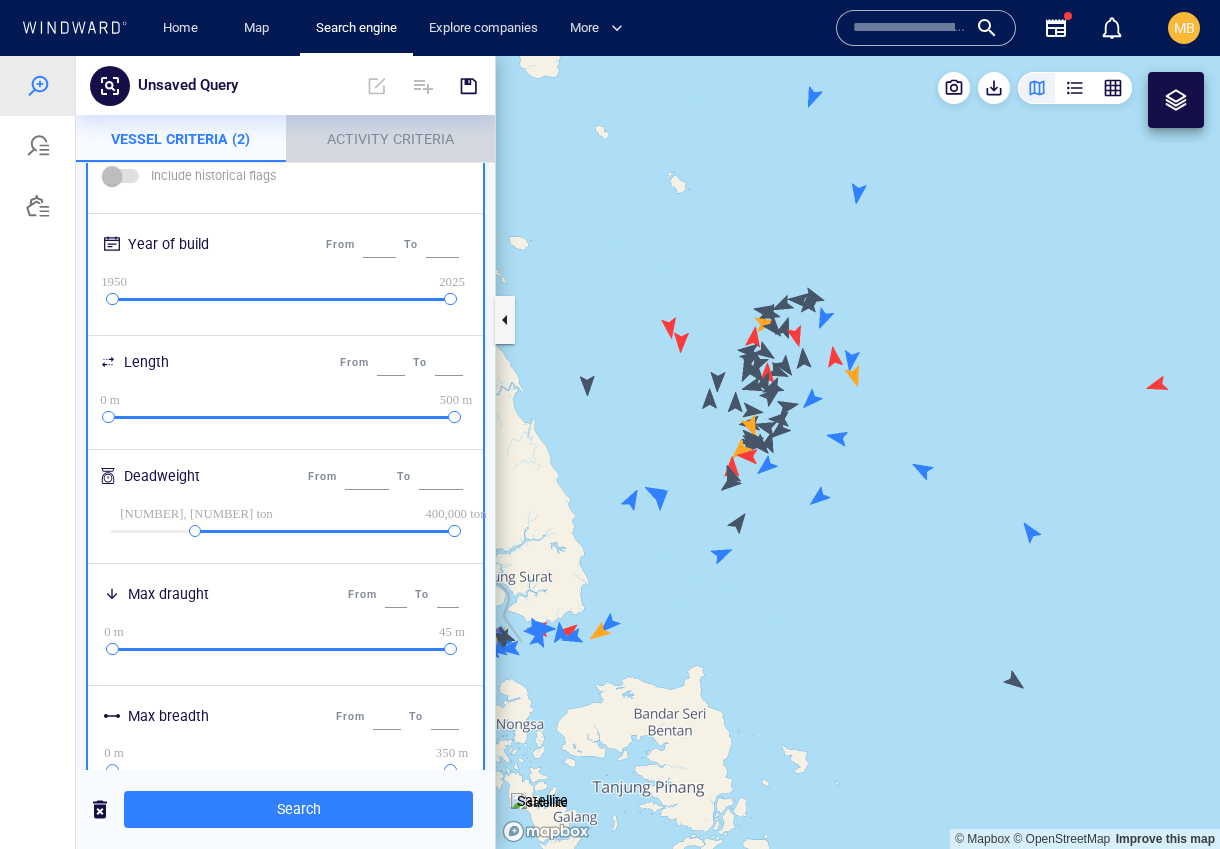 click on "Activity Criteria" at bounding box center (390, 139) 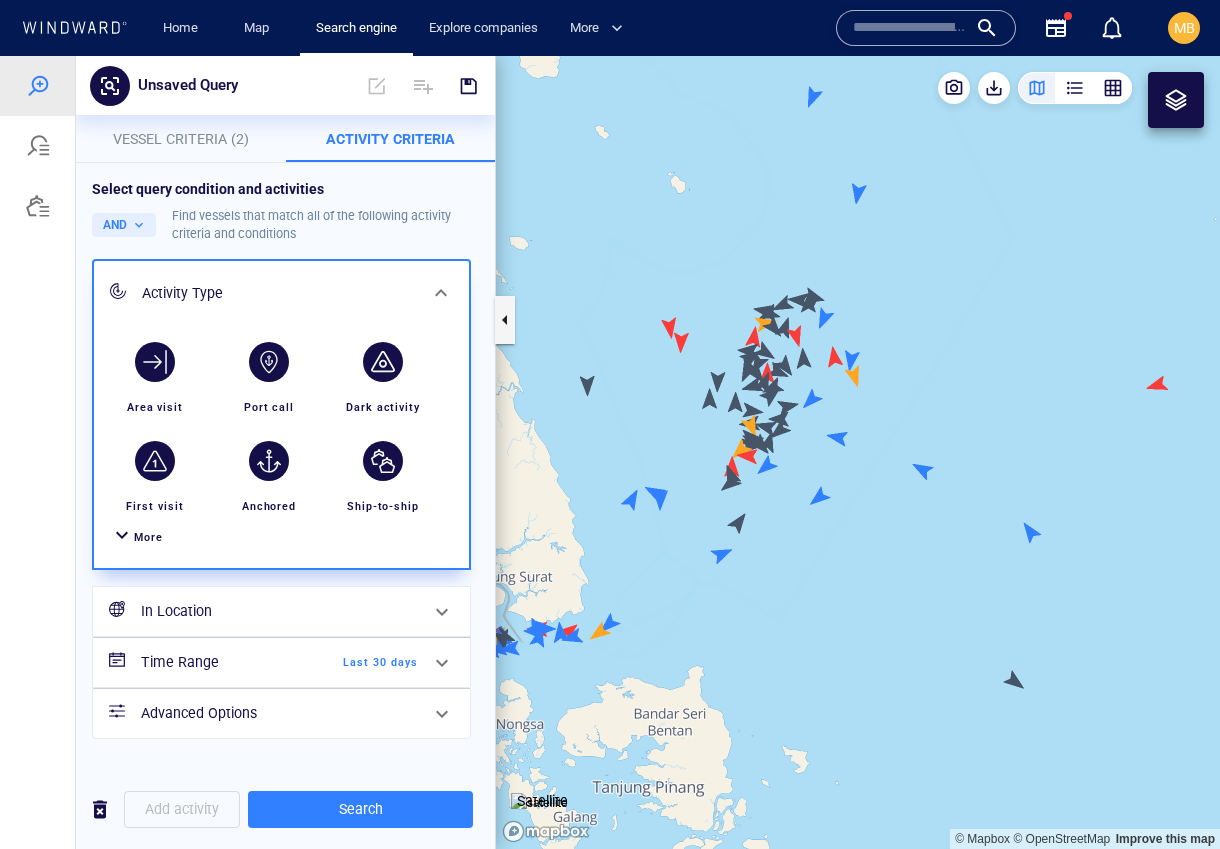 scroll, scrollTop: 76, scrollLeft: 0, axis: vertical 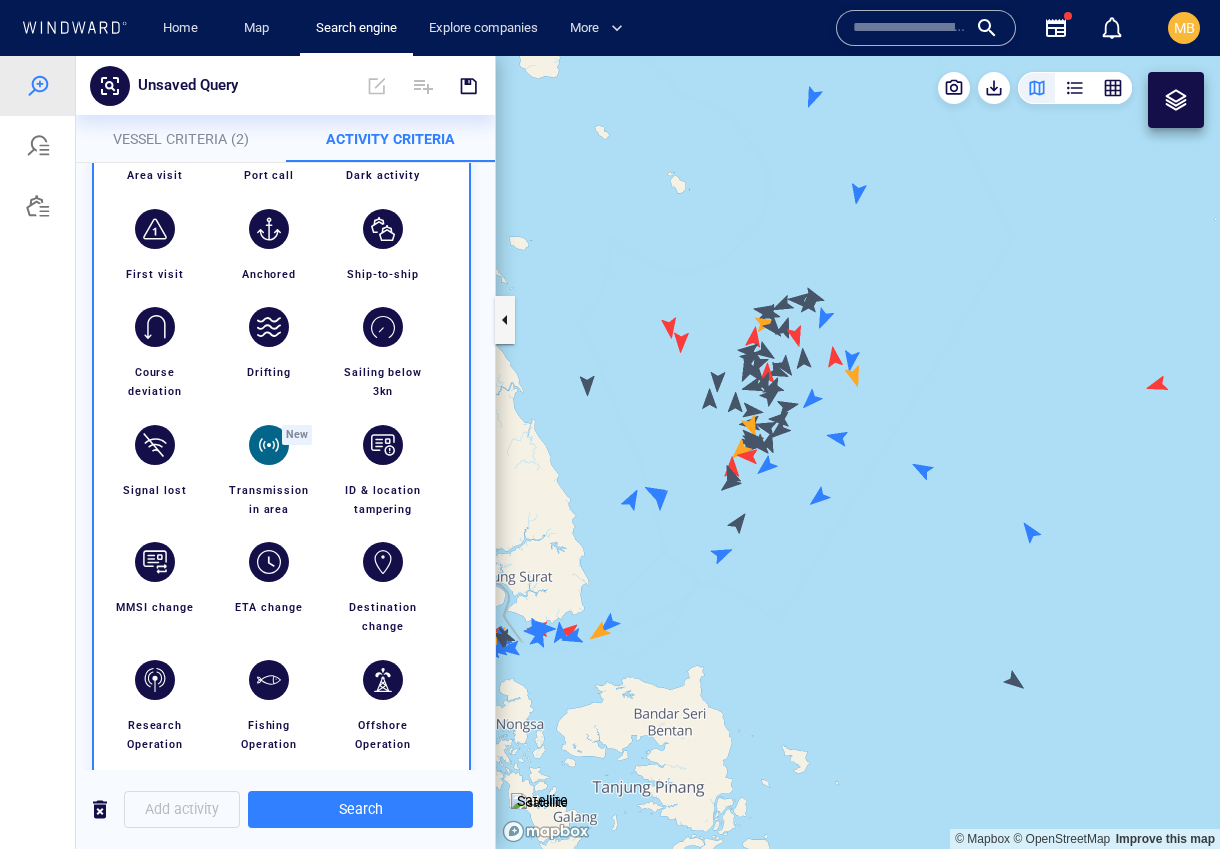 click at bounding box center (269, 445) 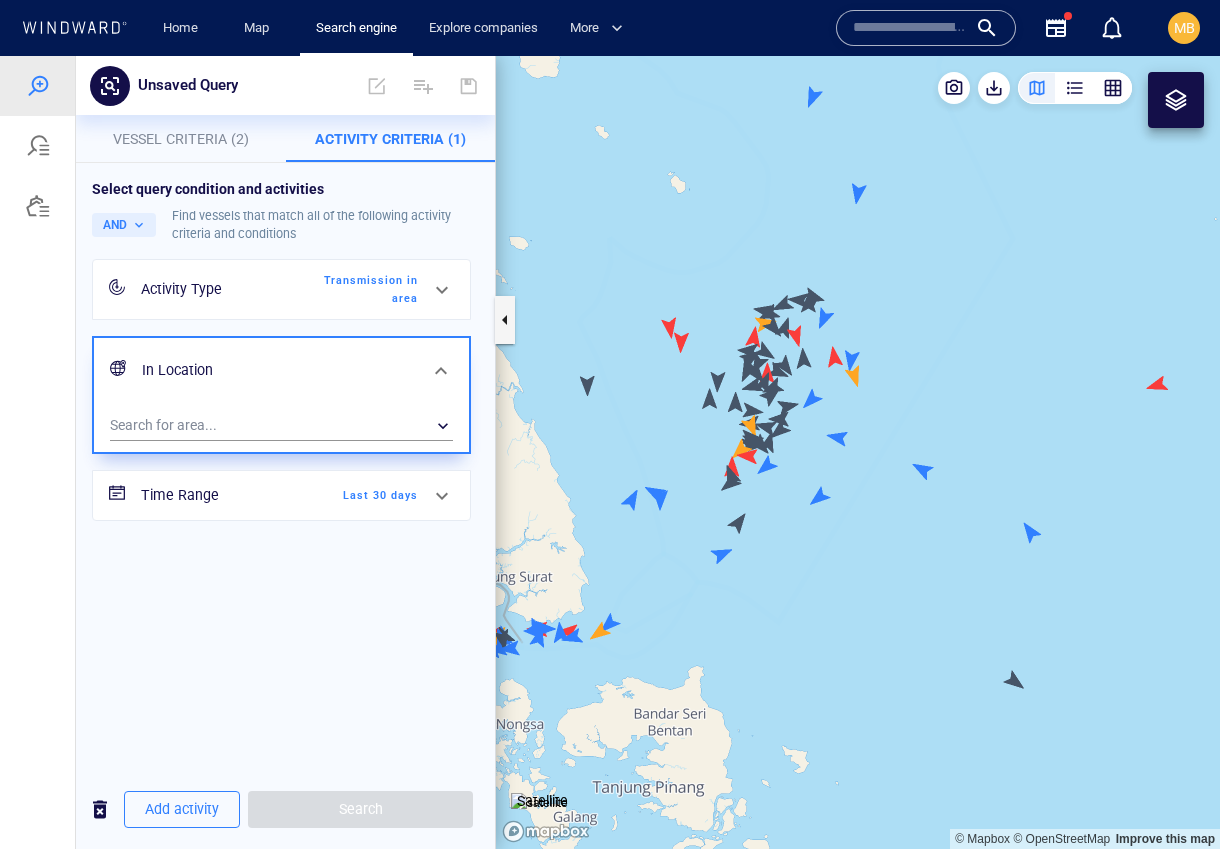 scroll, scrollTop: 0, scrollLeft: 0, axis: both 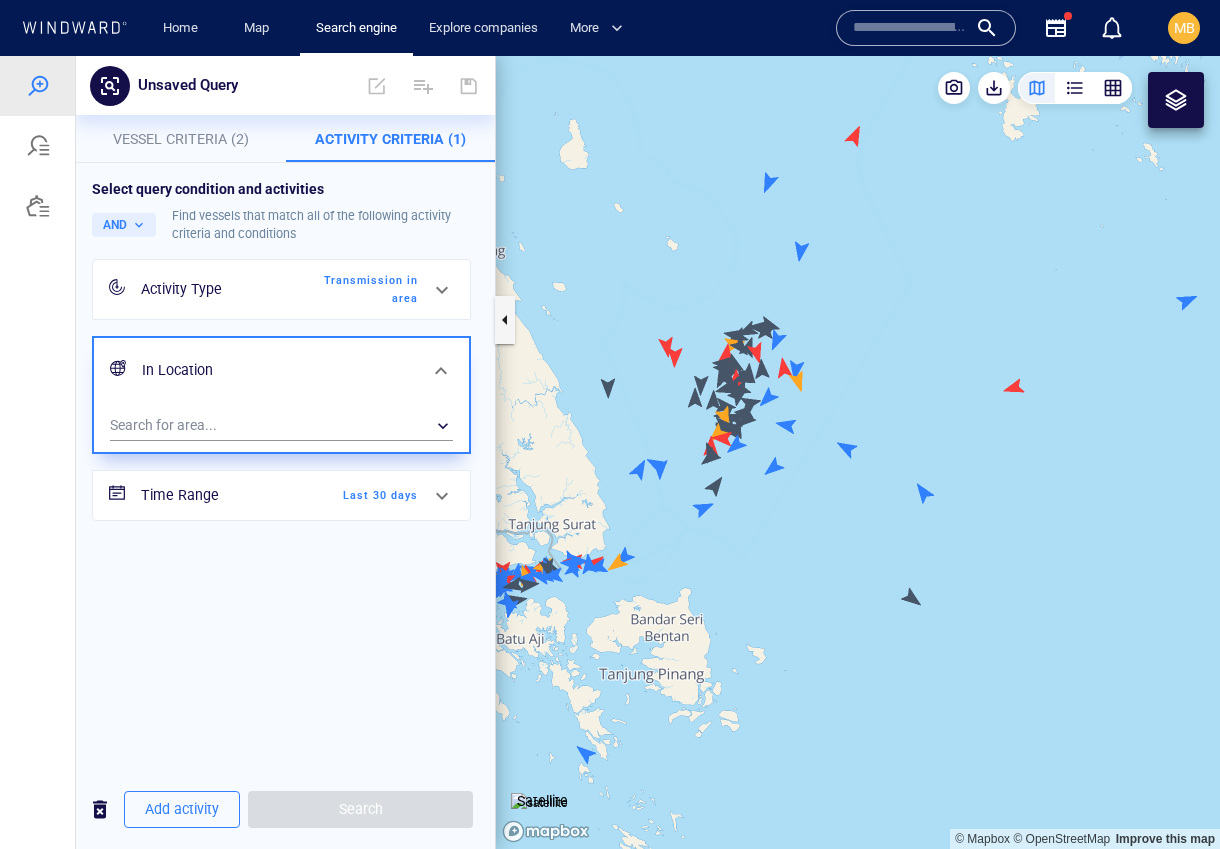 drag, startPoint x: 590, startPoint y: 360, endPoint x: 653, endPoint y: 404, distance: 76.843994 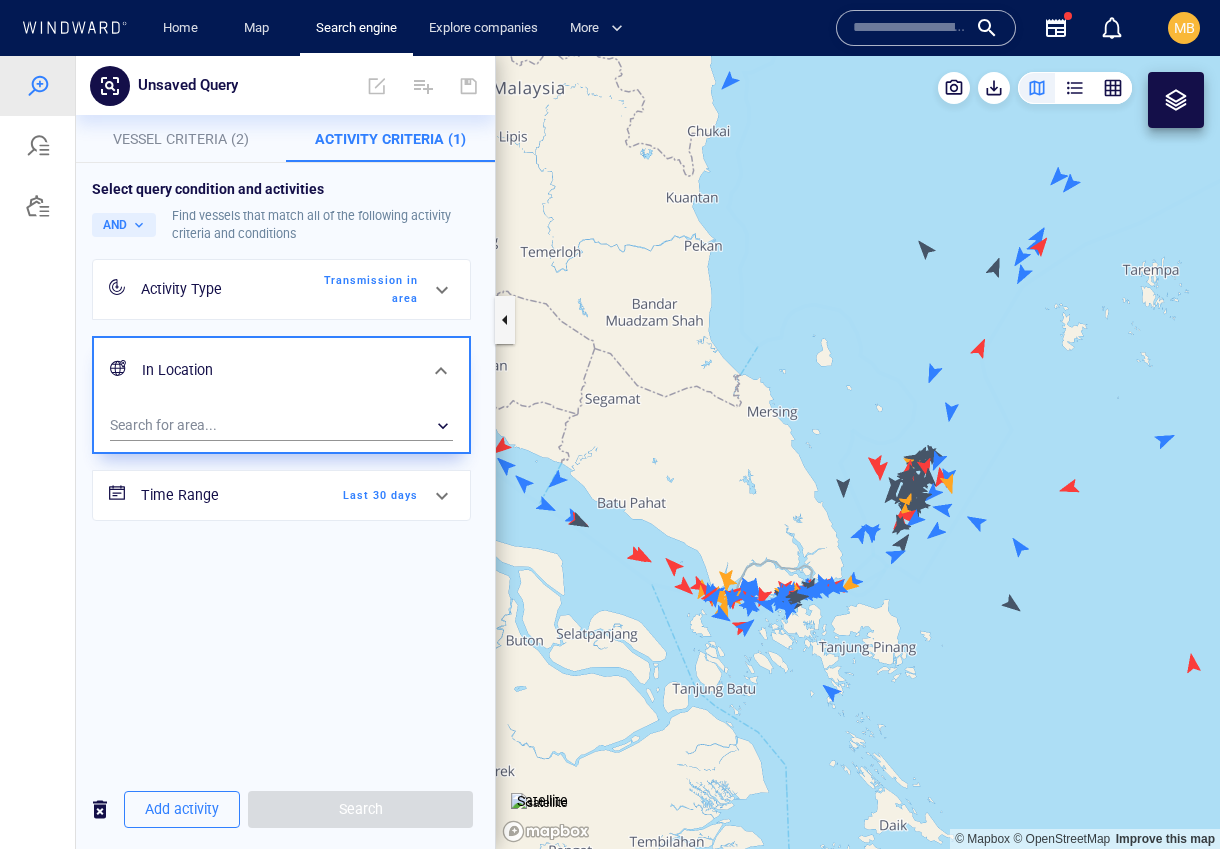 drag, startPoint x: 911, startPoint y: 663, endPoint x: 1017, endPoint y: 656, distance: 106.23088 